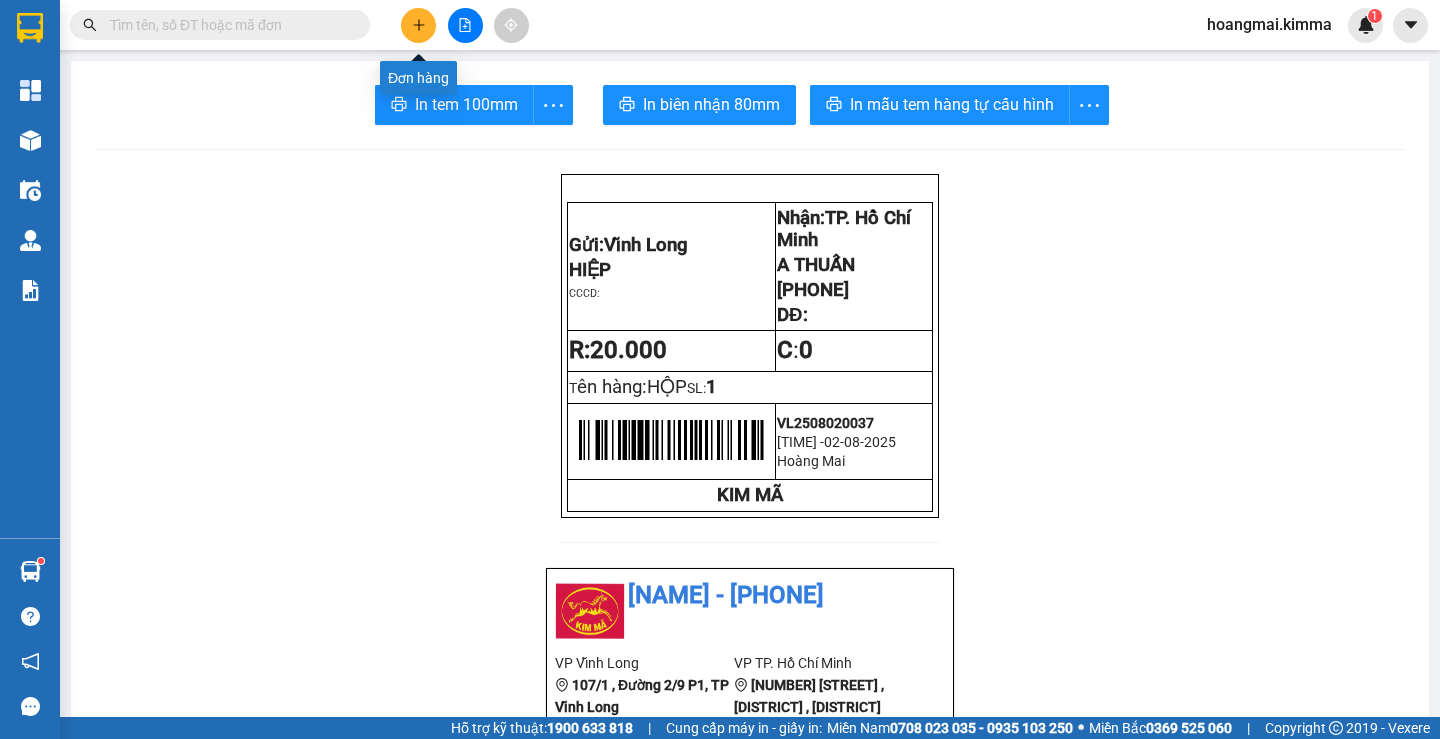 scroll, scrollTop: 0, scrollLeft: 0, axis: both 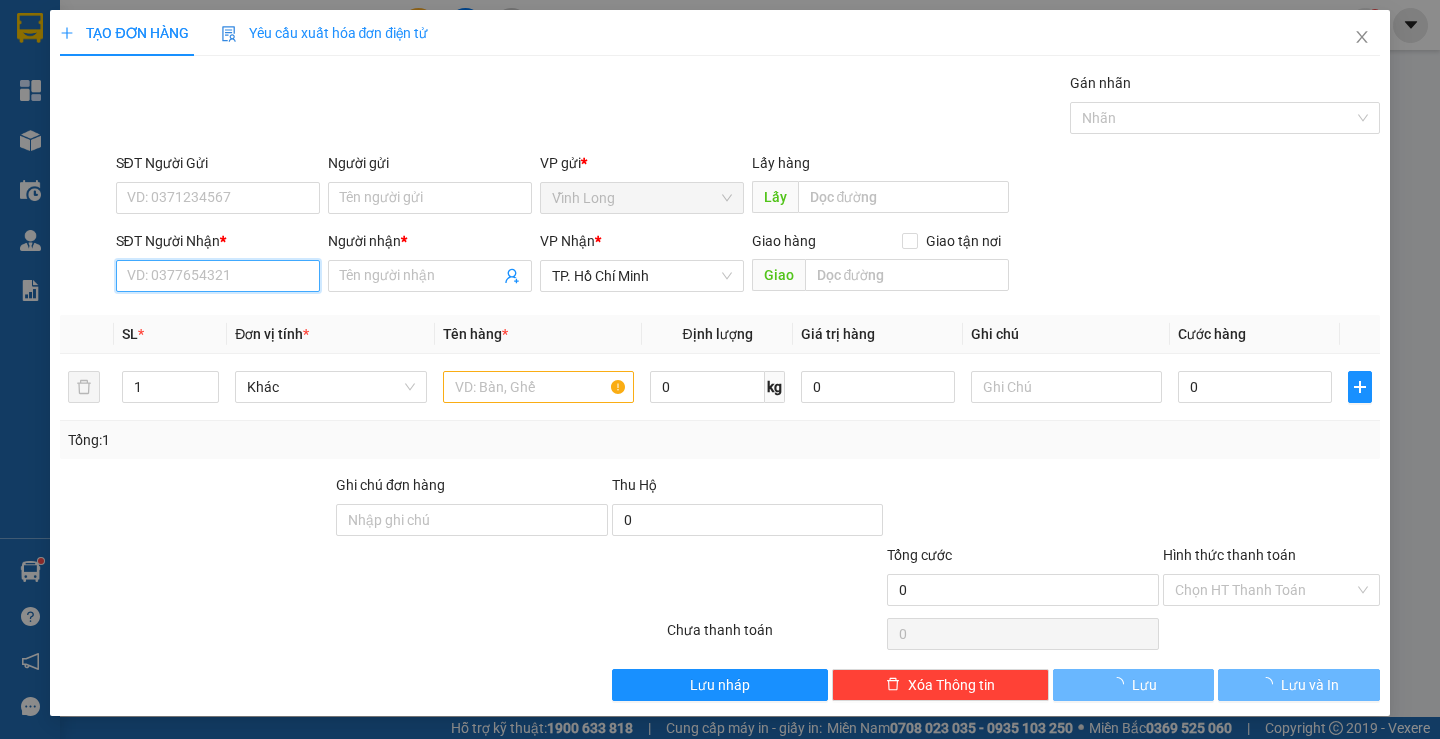 click on "SĐT Người Nhận  *" at bounding box center [218, 276] 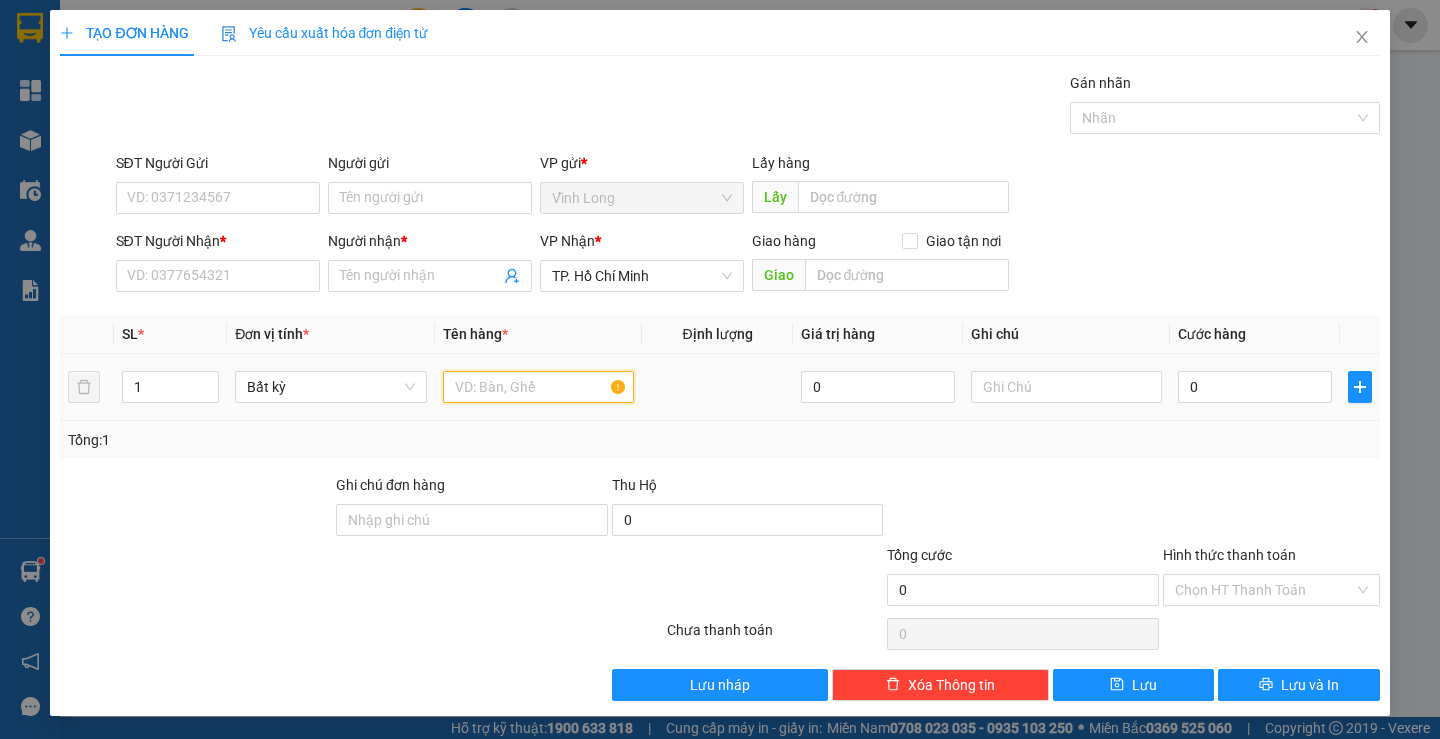 click at bounding box center [538, 387] 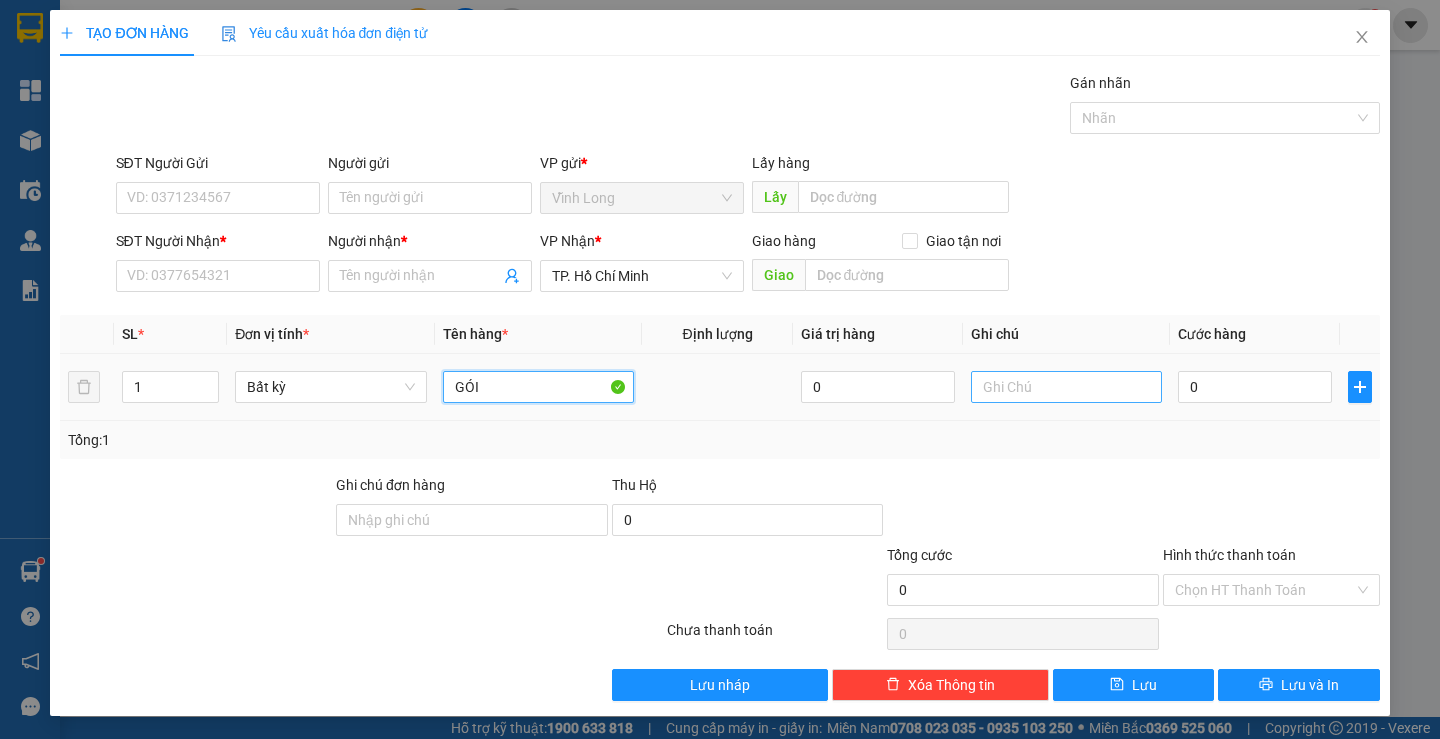 type on "GÓI" 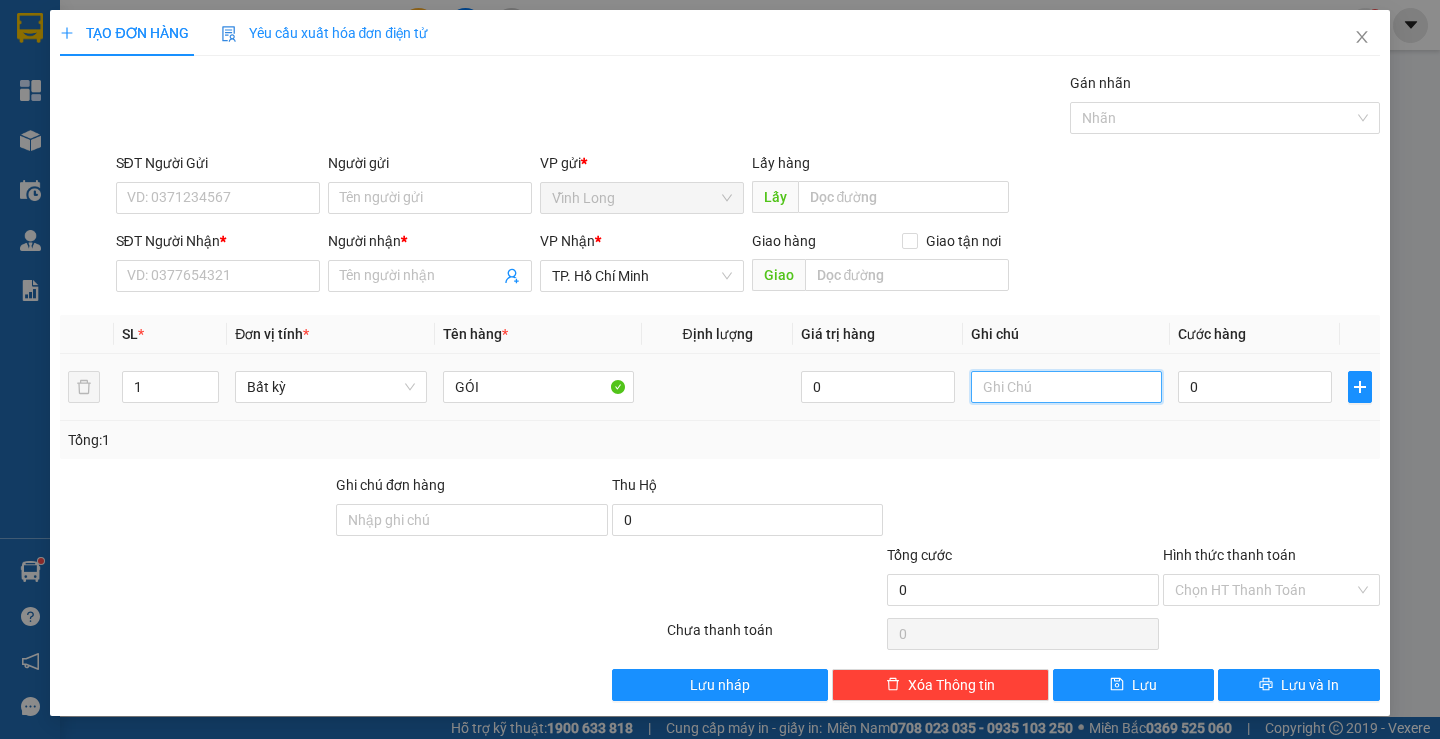 click at bounding box center (1066, 387) 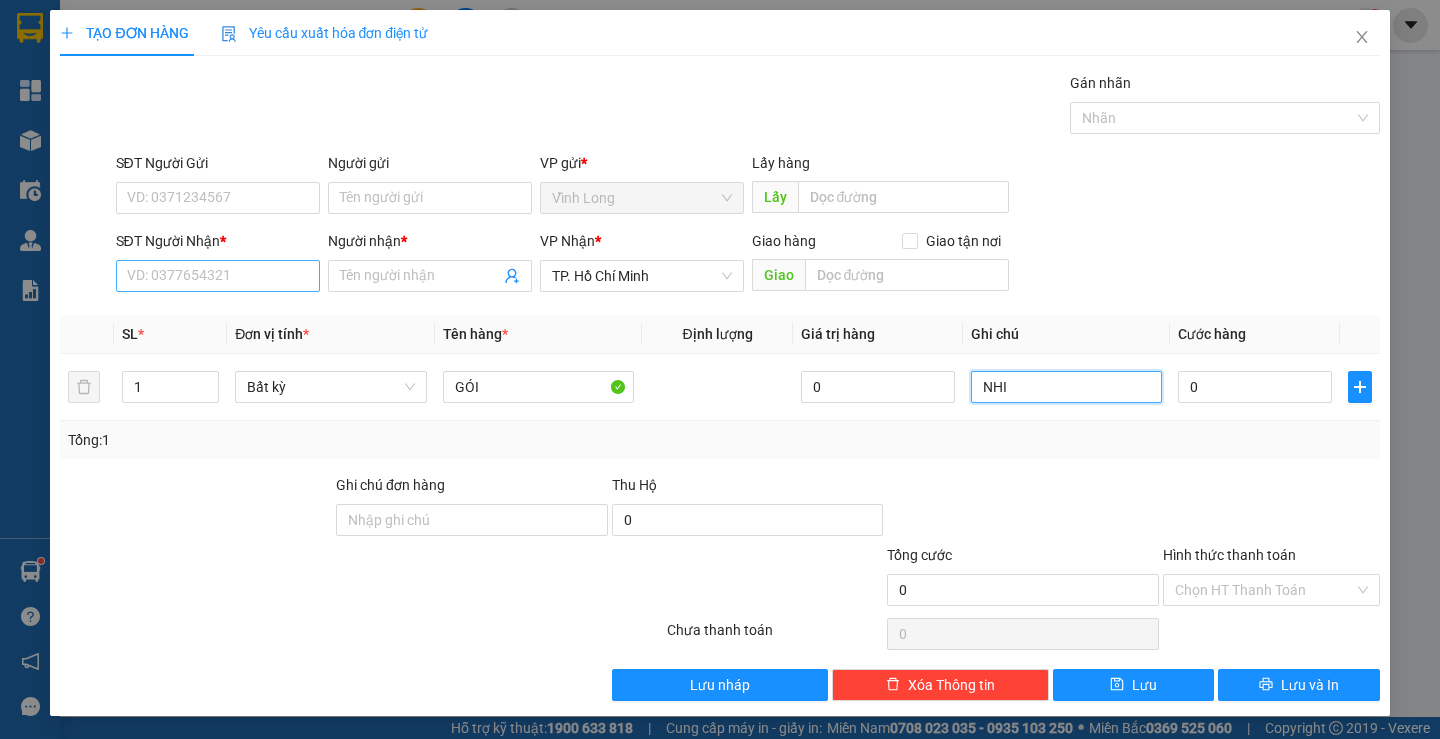 type on "NHI" 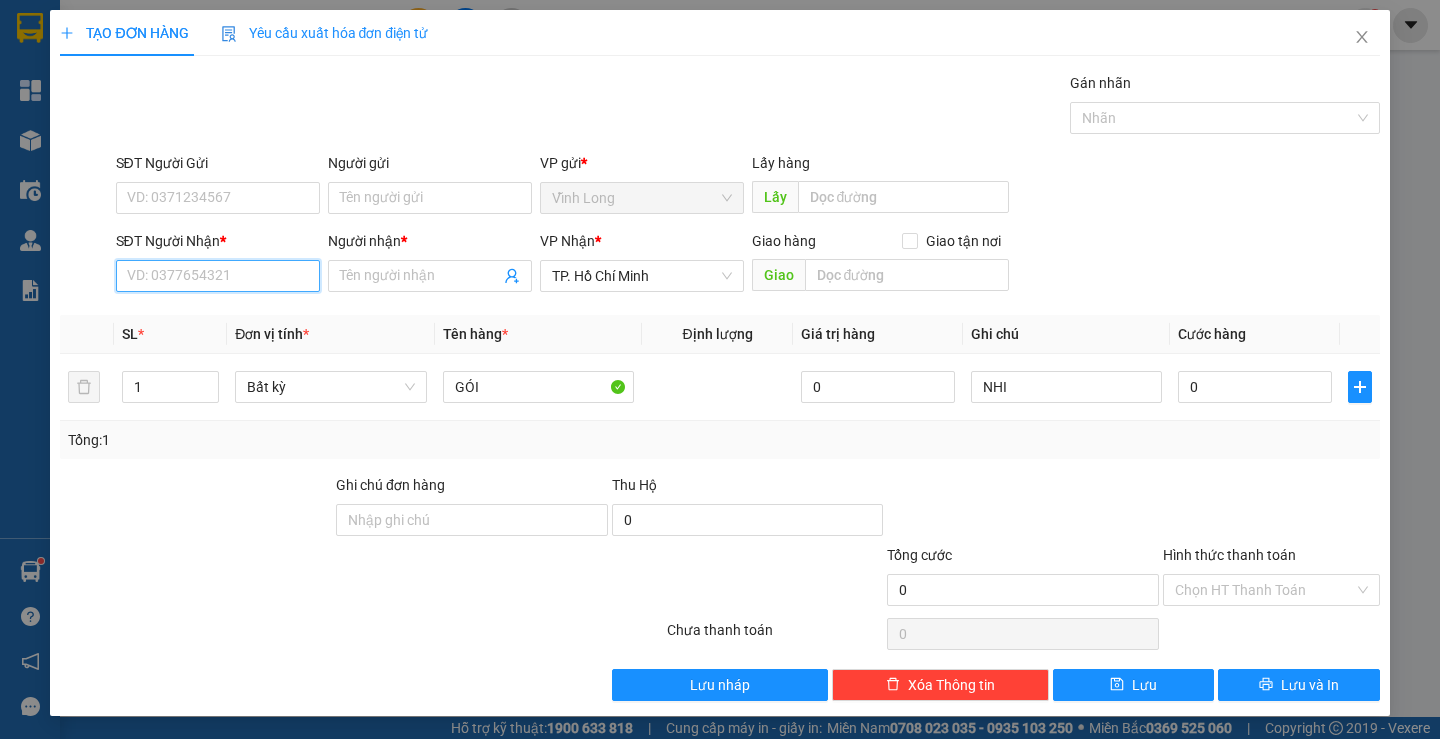 click on "SĐT Người Nhận  *" at bounding box center [218, 276] 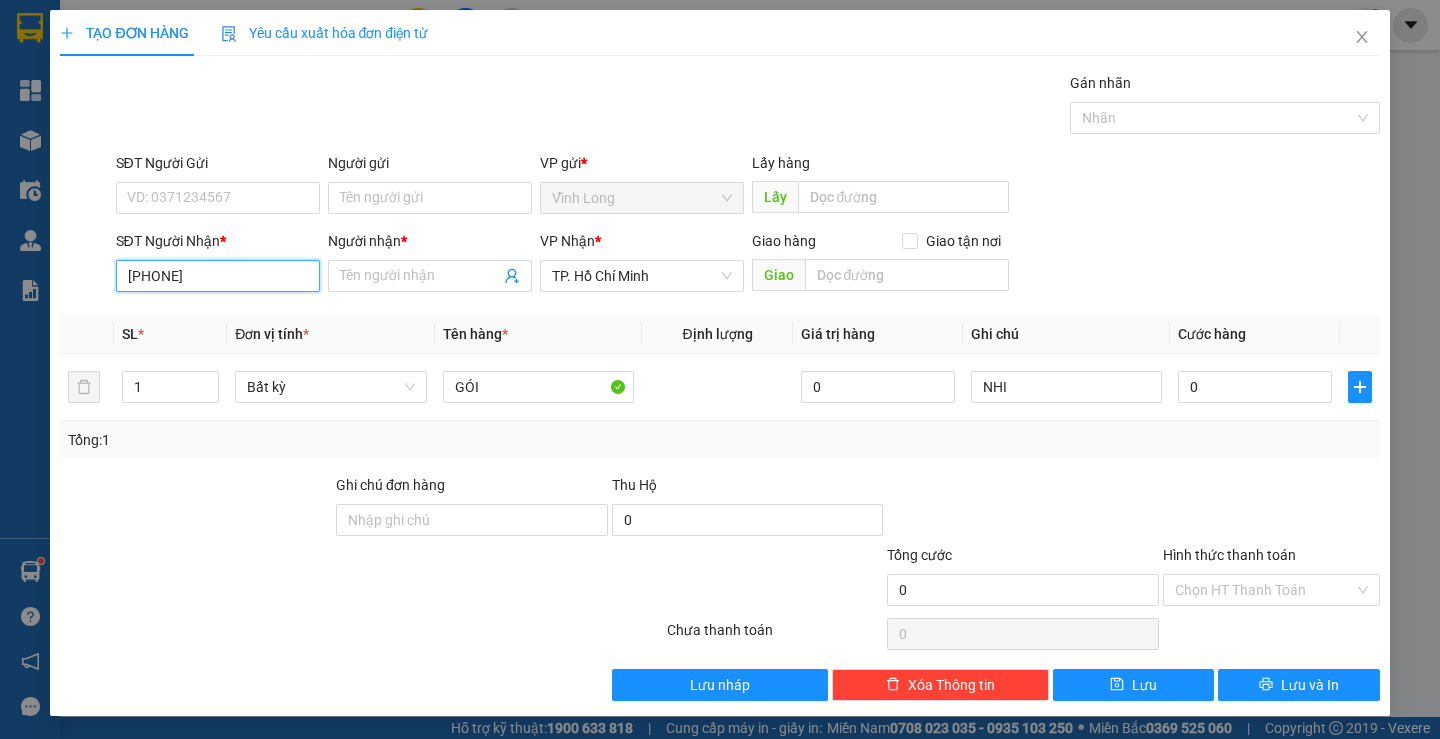 type on "[PHONE]" 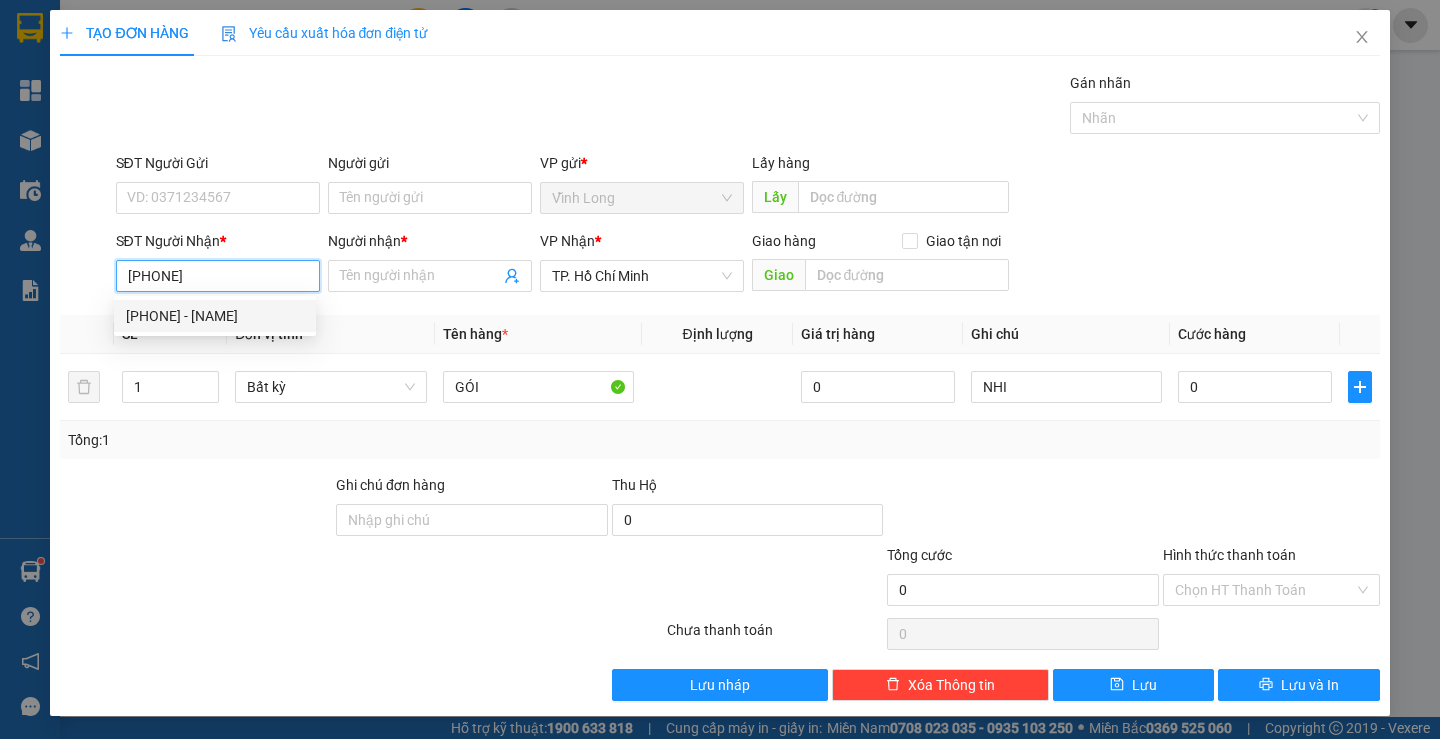 click on "[PHONE] - [NAME]" at bounding box center [215, 316] 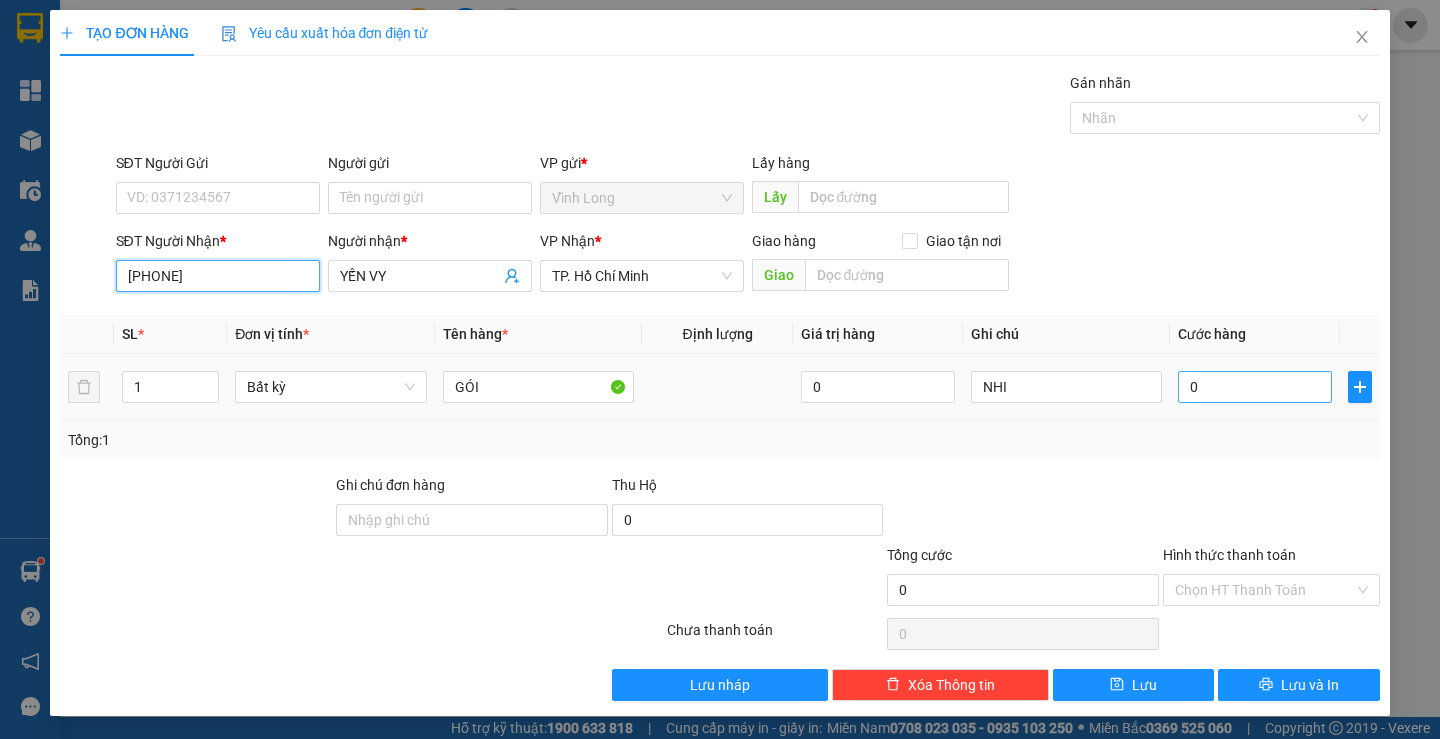 type on "[PHONE]" 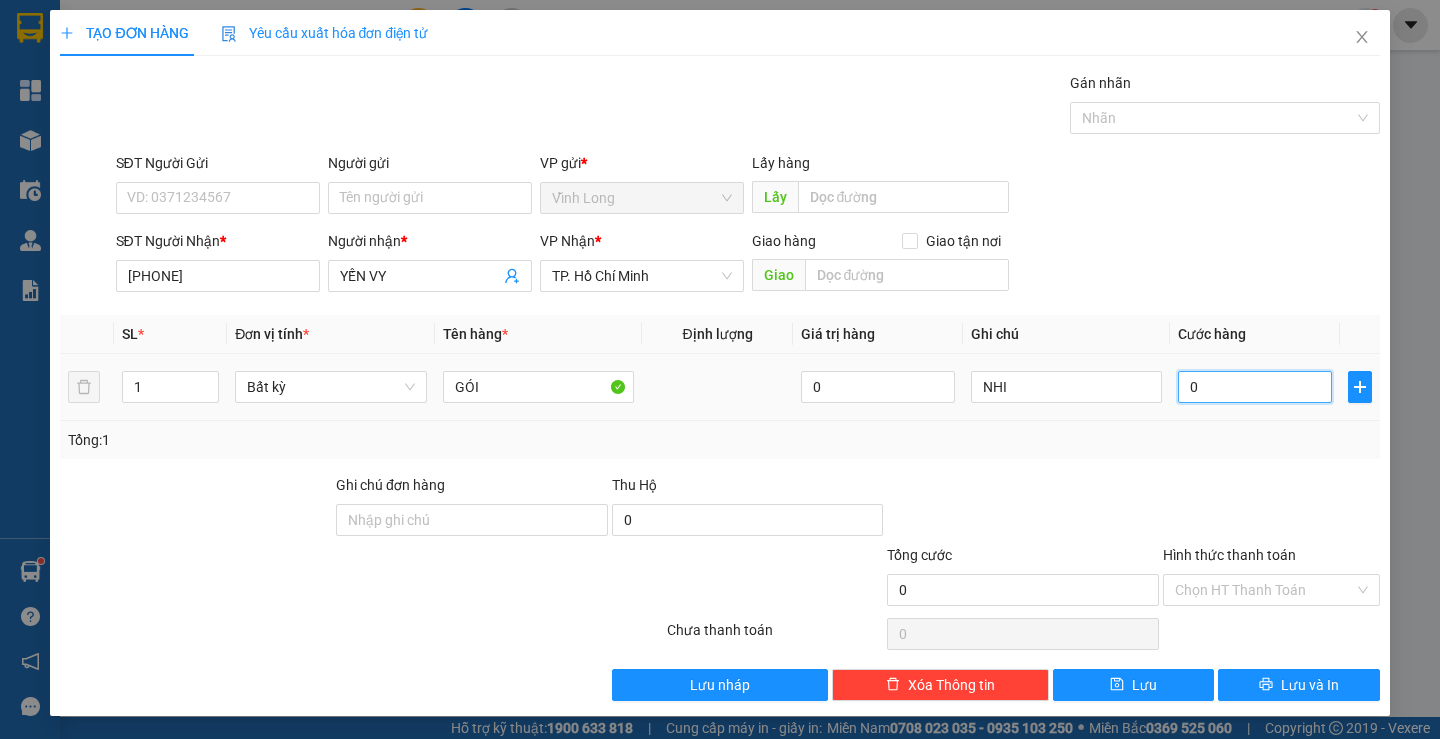 click on "0" at bounding box center [1255, 387] 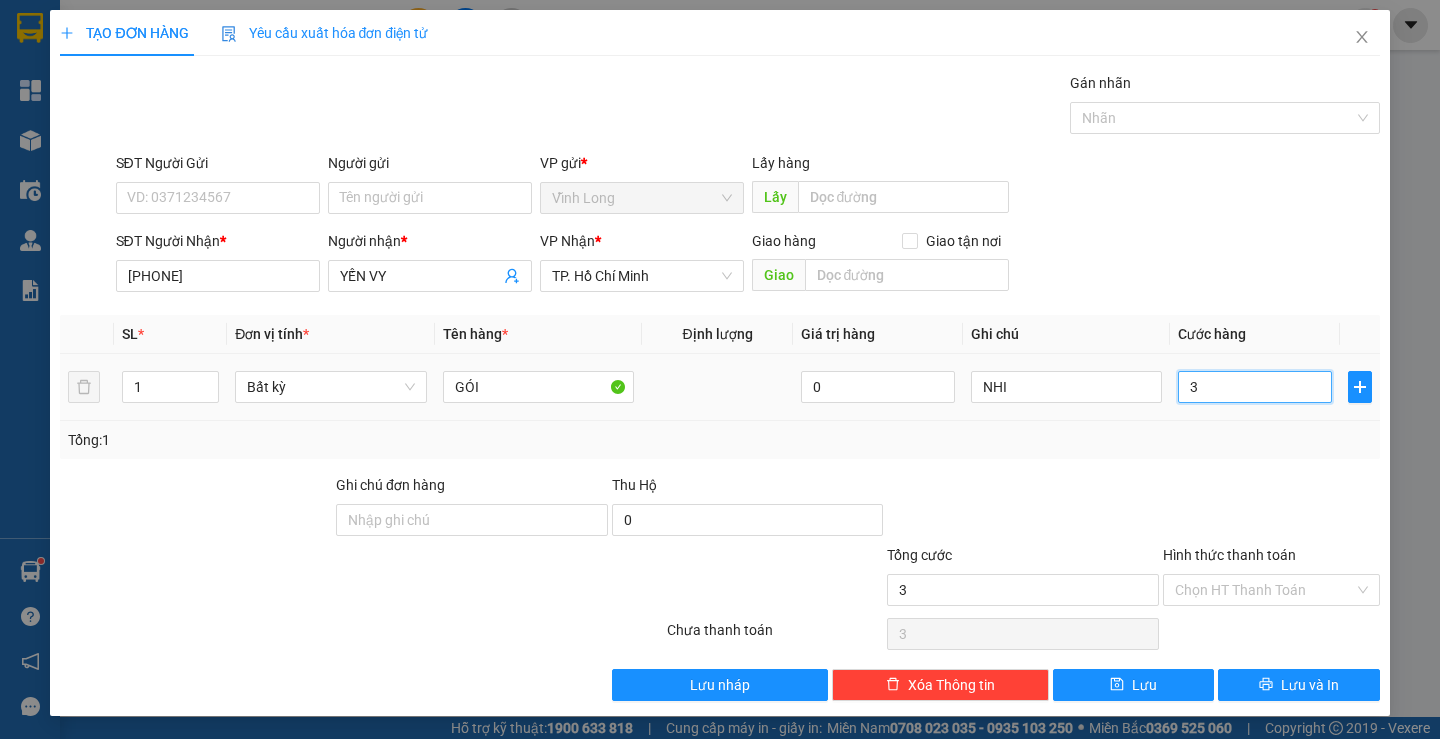 type on "30" 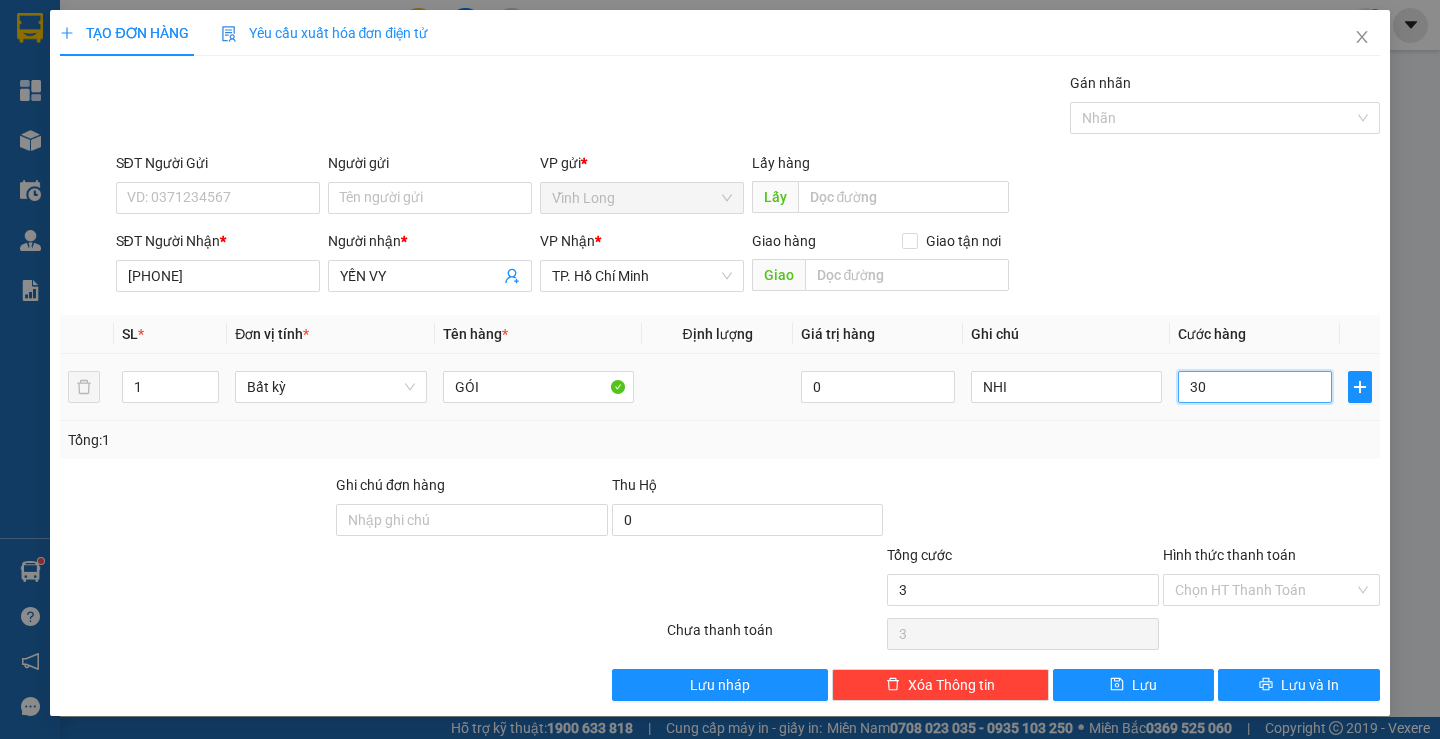 type on "30" 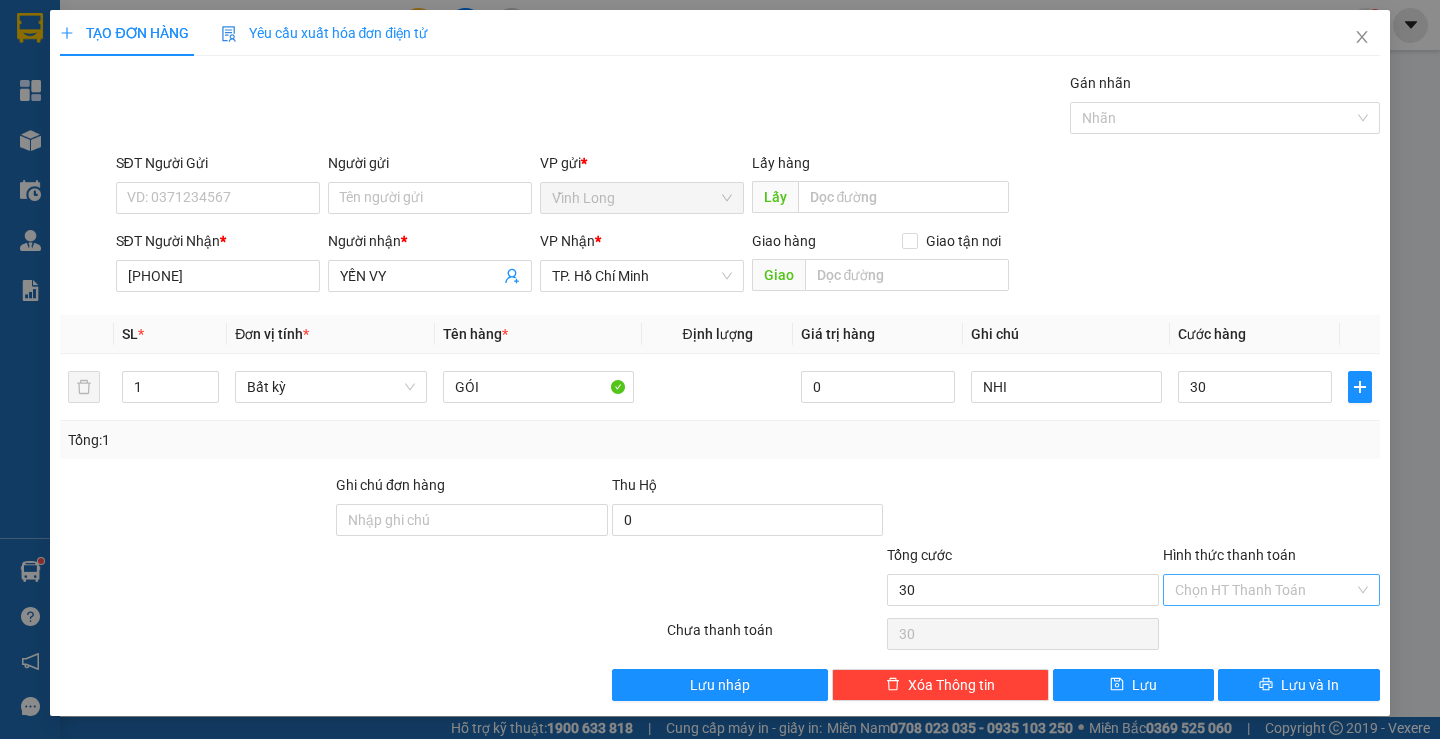 type on "30.000" 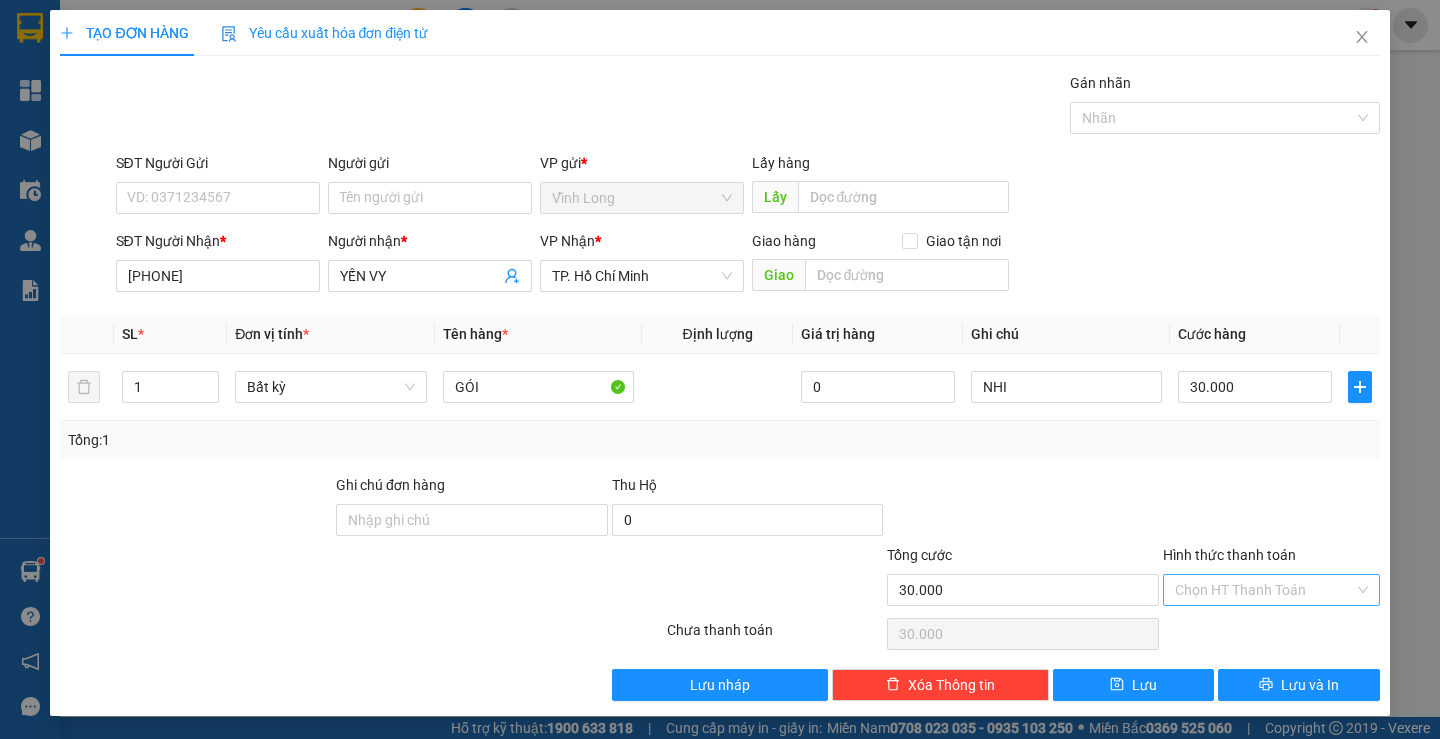 click on "Hình thức thanh toán" at bounding box center (1264, 590) 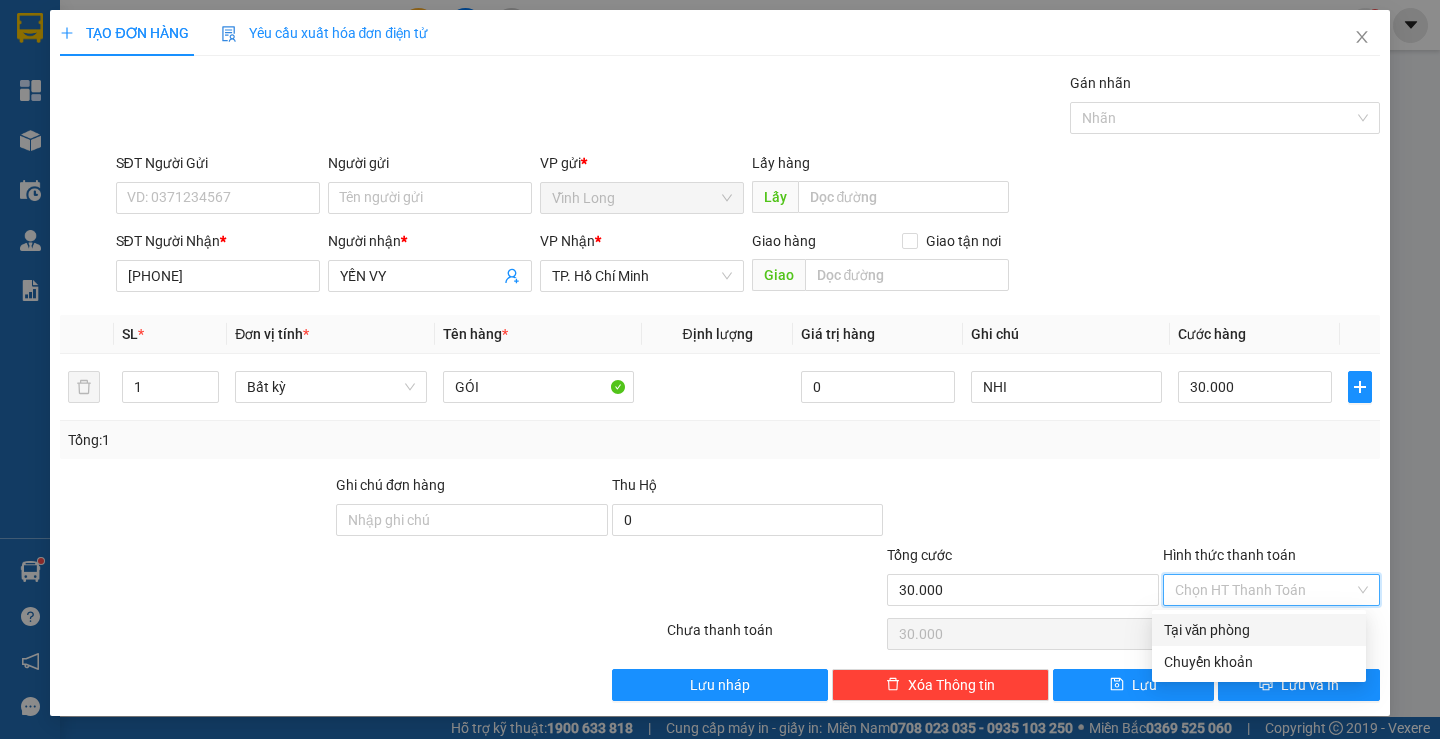 drag, startPoint x: 1191, startPoint y: 618, endPoint x: 1236, endPoint y: 670, distance: 68.76772 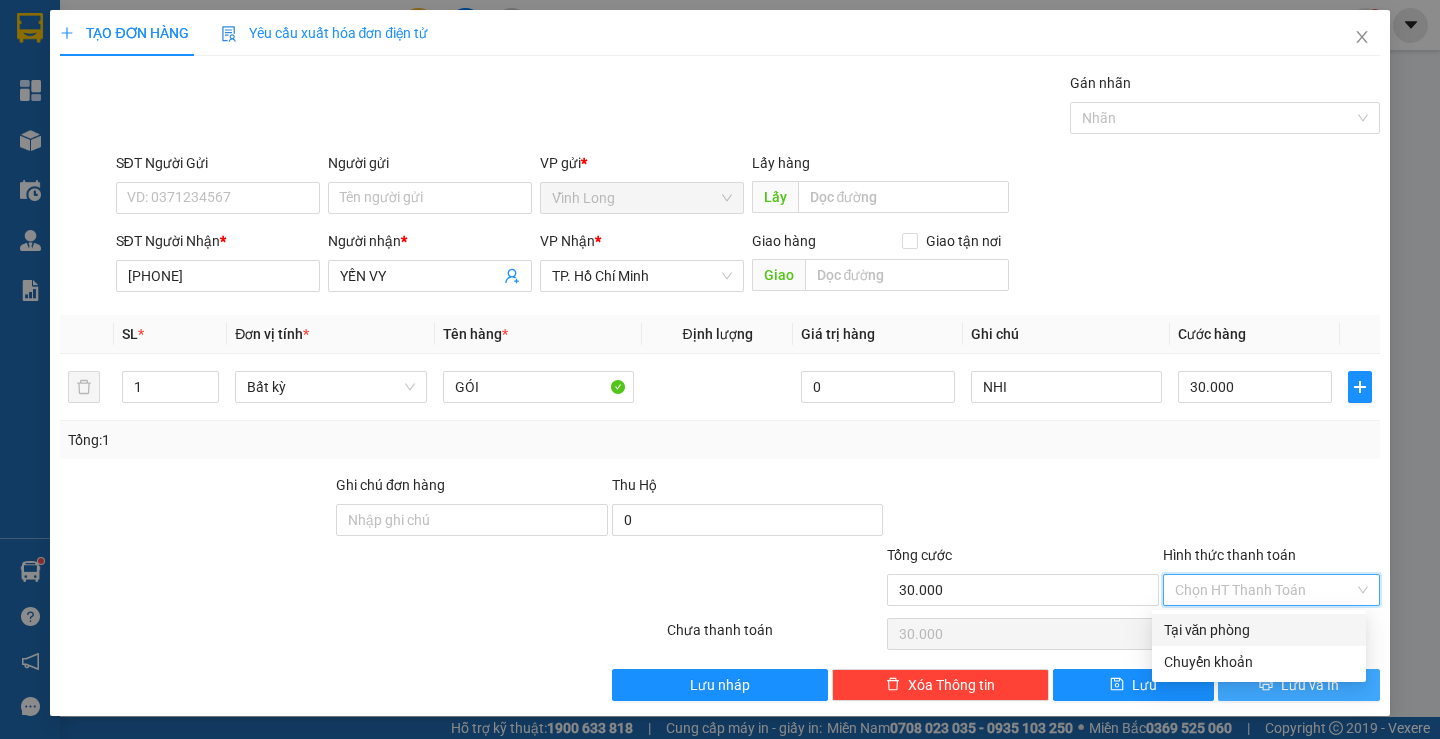 type on "0" 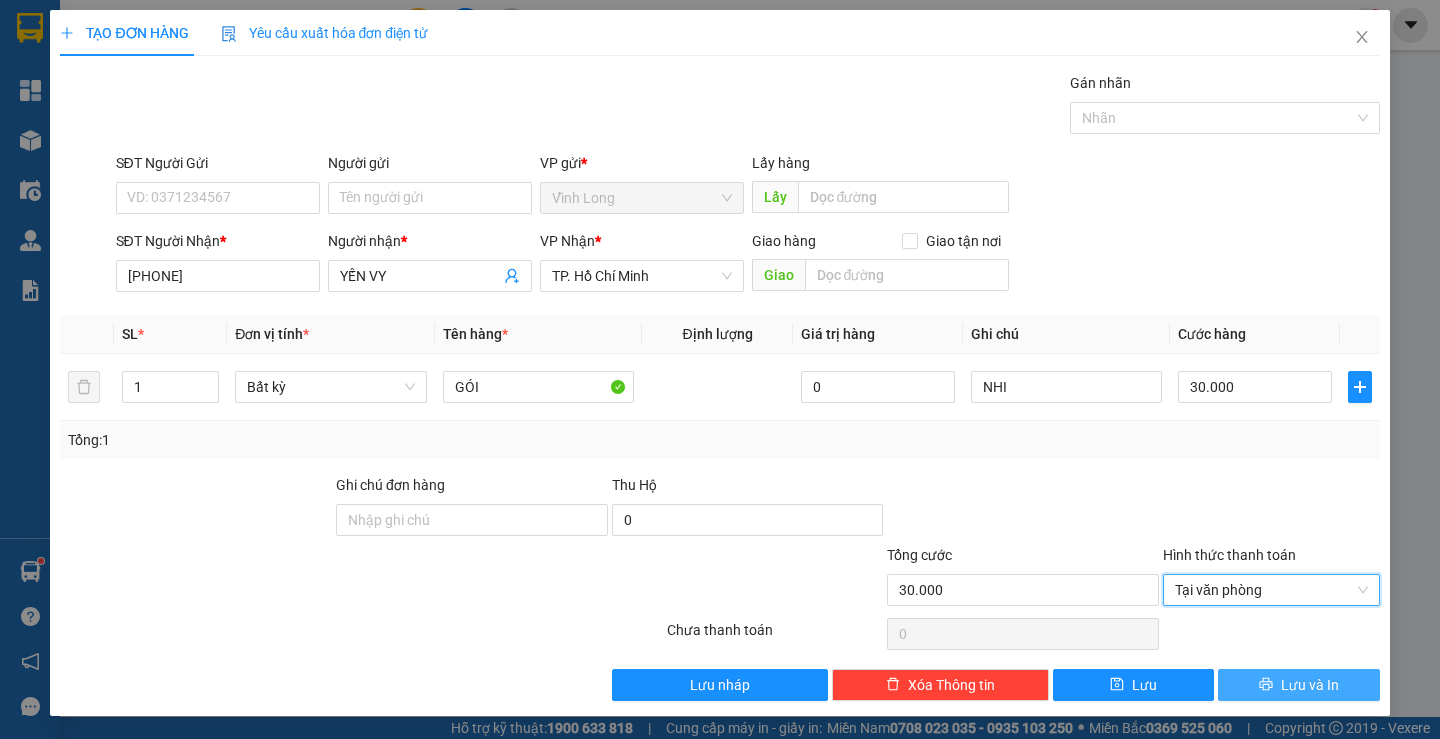 click on "Lưu và In" at bounding box center [1298, 685] 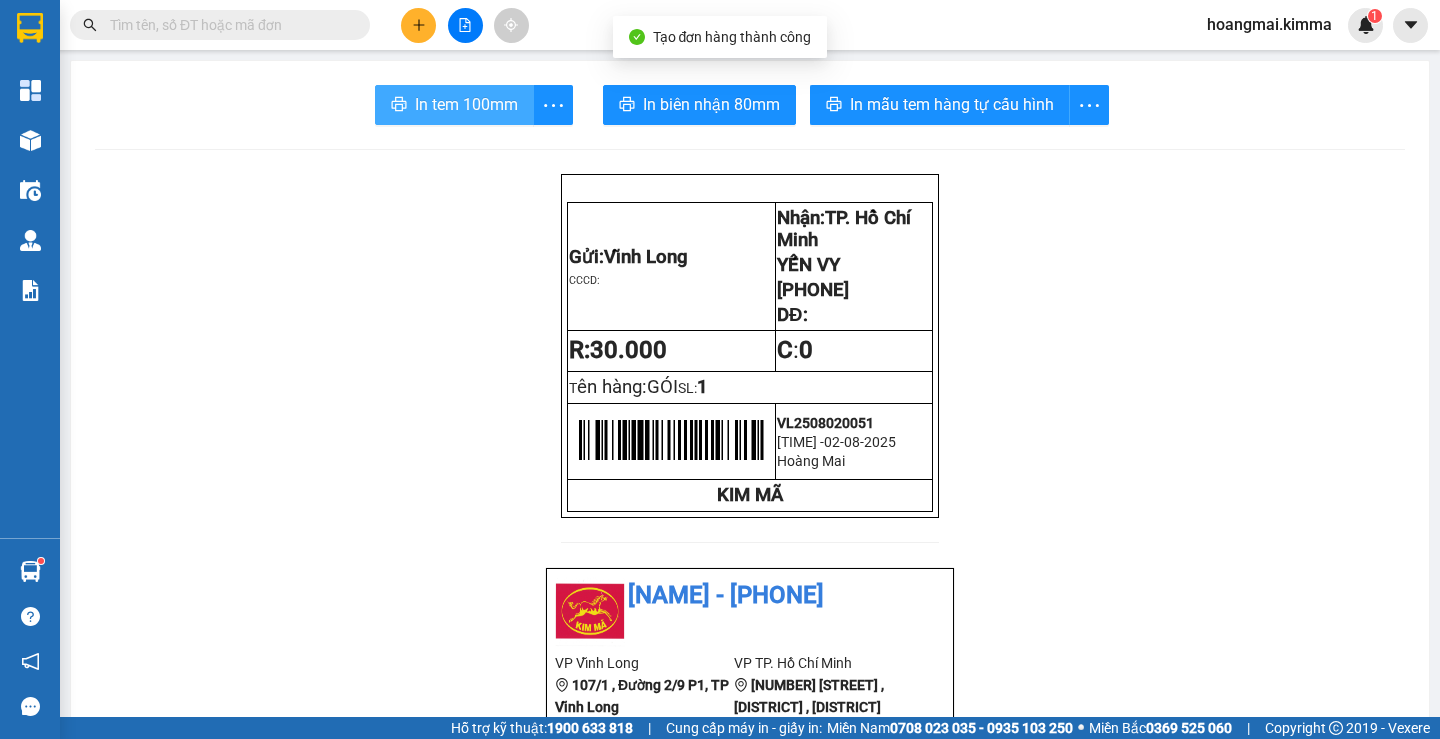 click on "In tem 100mm" at bounding box center (454, 105) 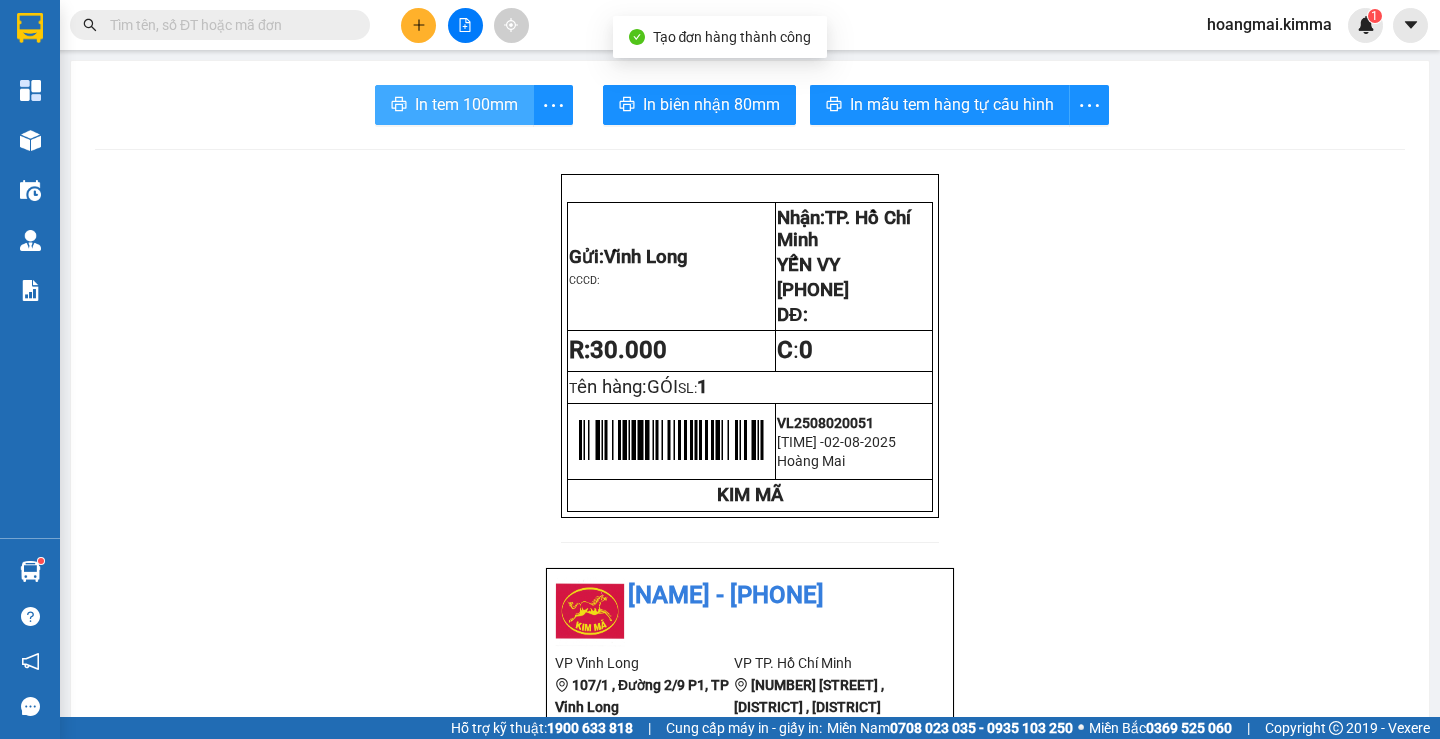 scroll, scrollTop: 0, scrollLeft: 0, axis: both 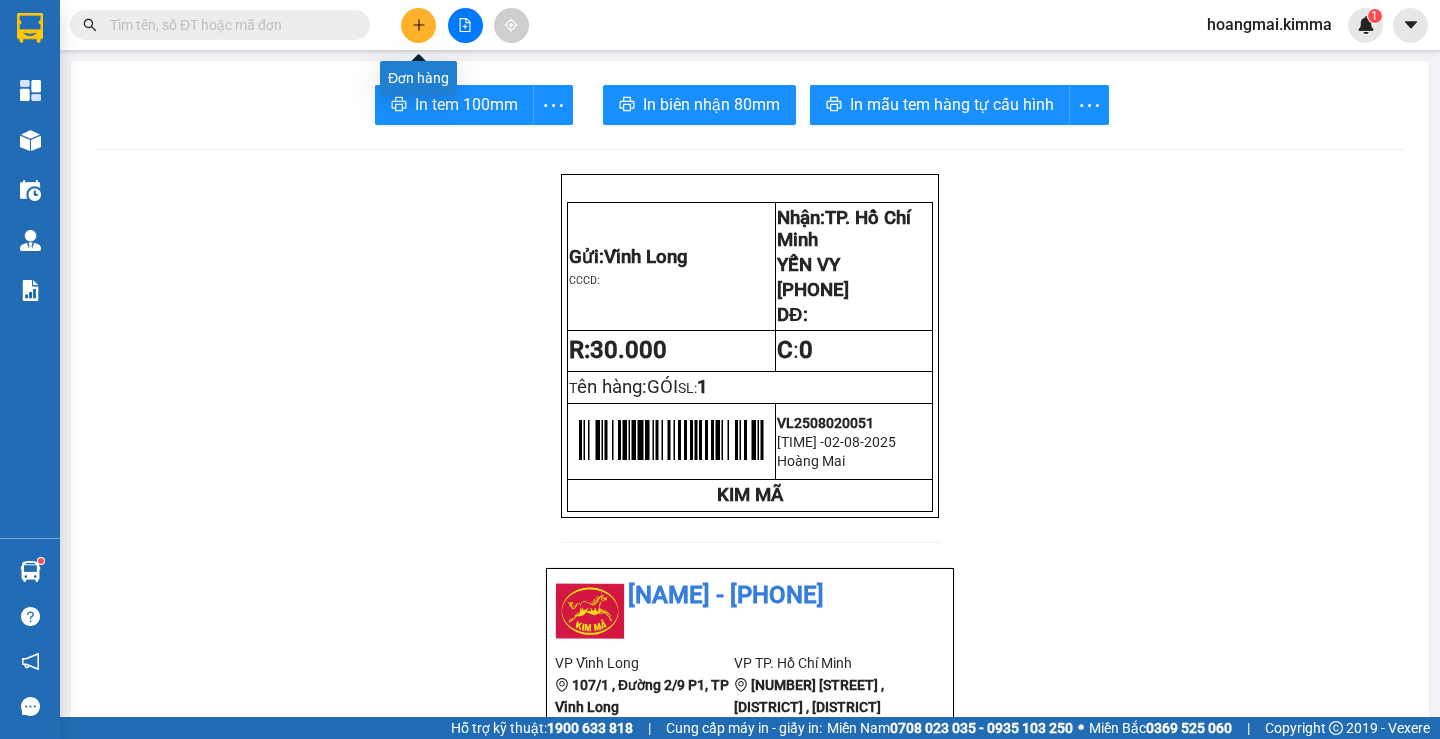 click 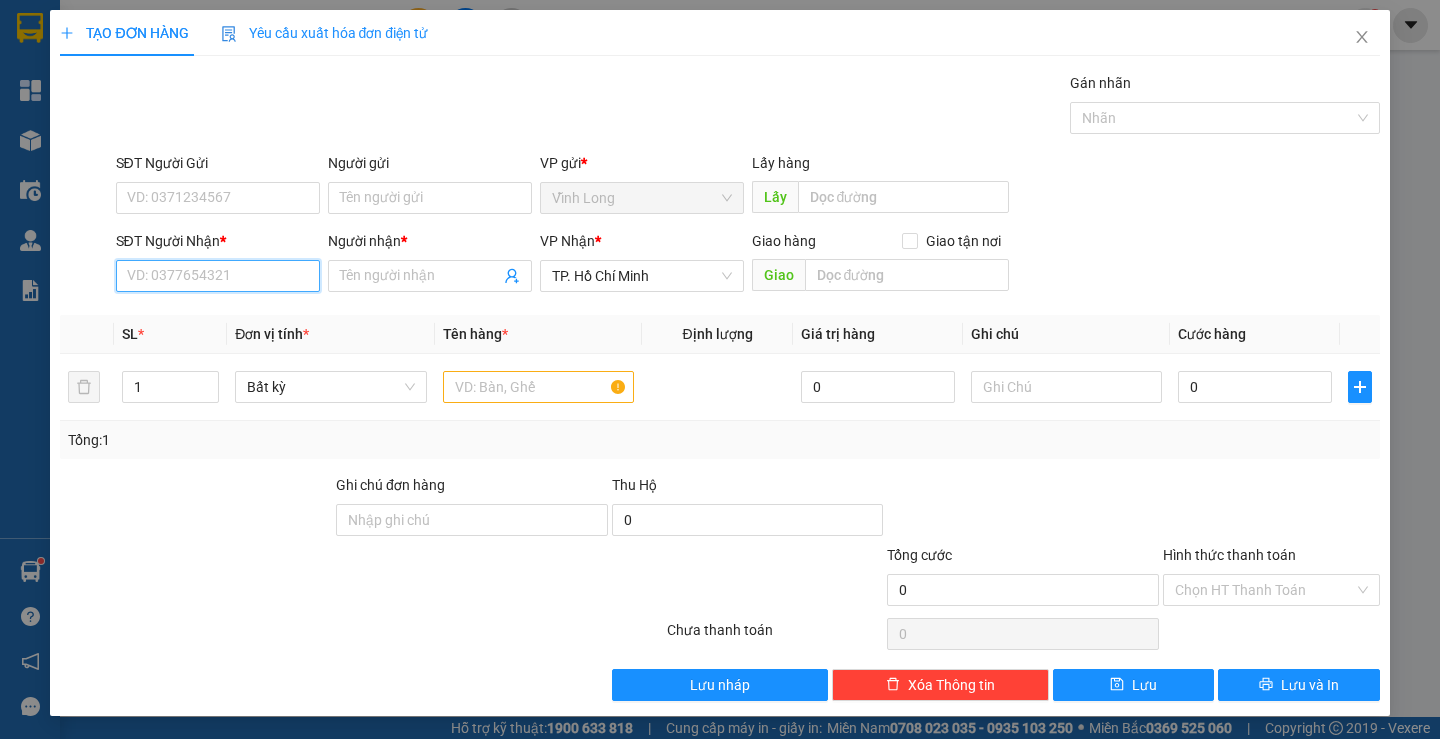 click on "SĐT Người Nhận  *" at bounding box center (218, 276) 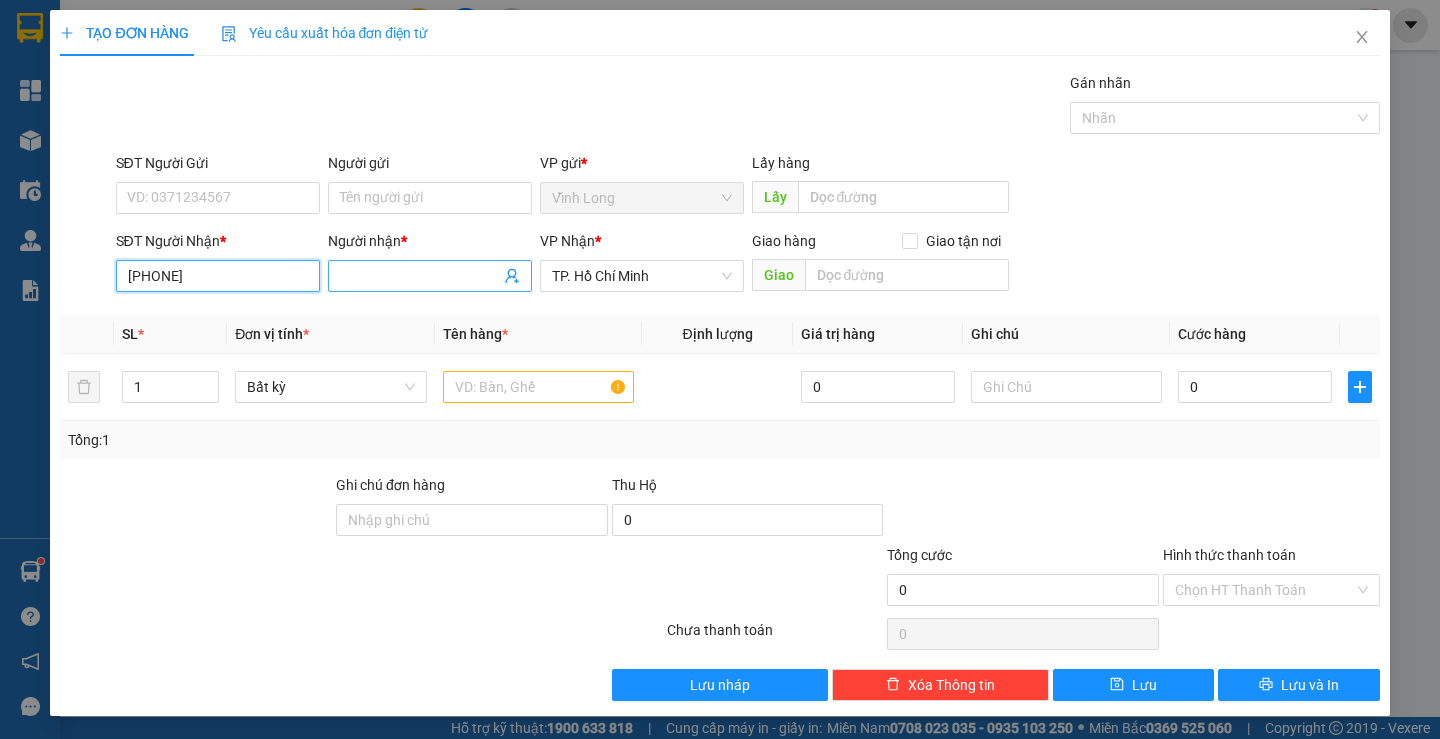 type on "[PHONE]" 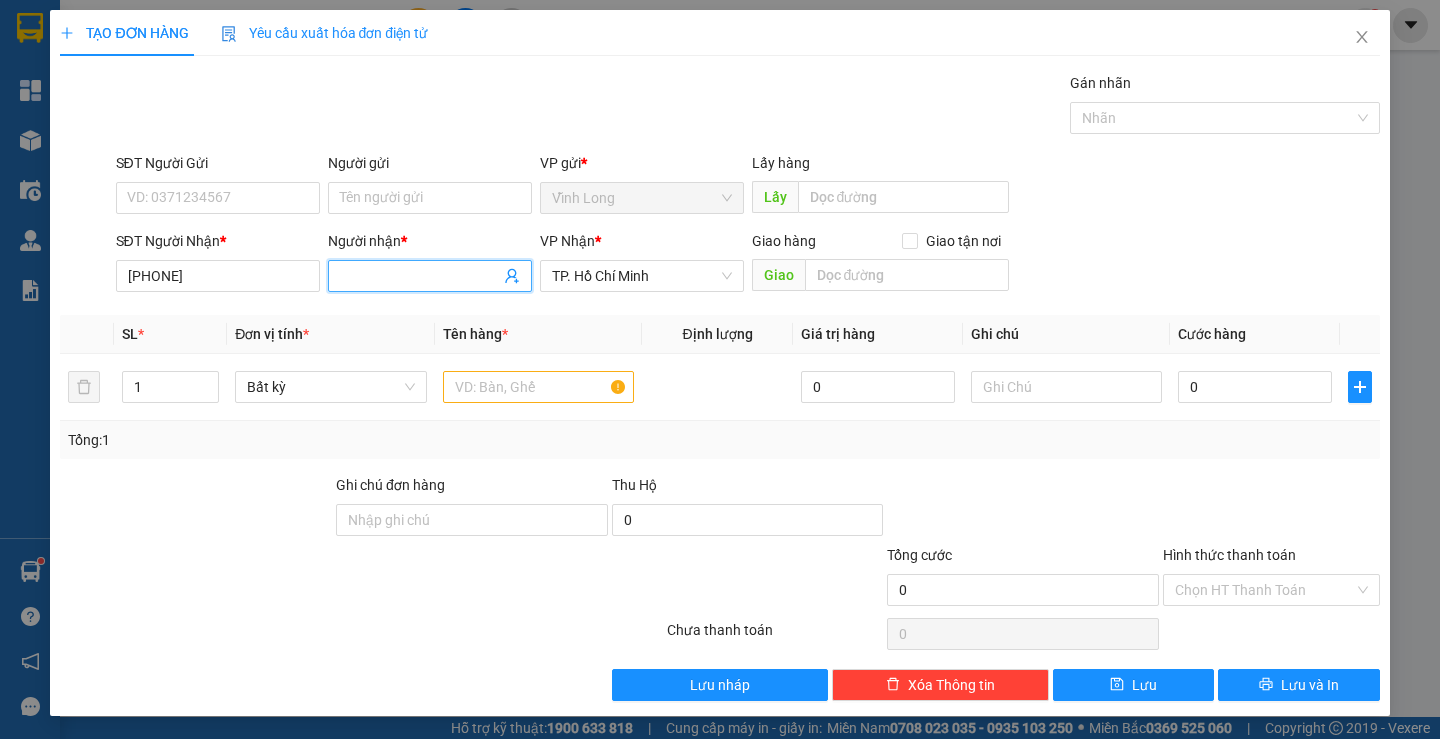 click at bounding box center (430, 276) 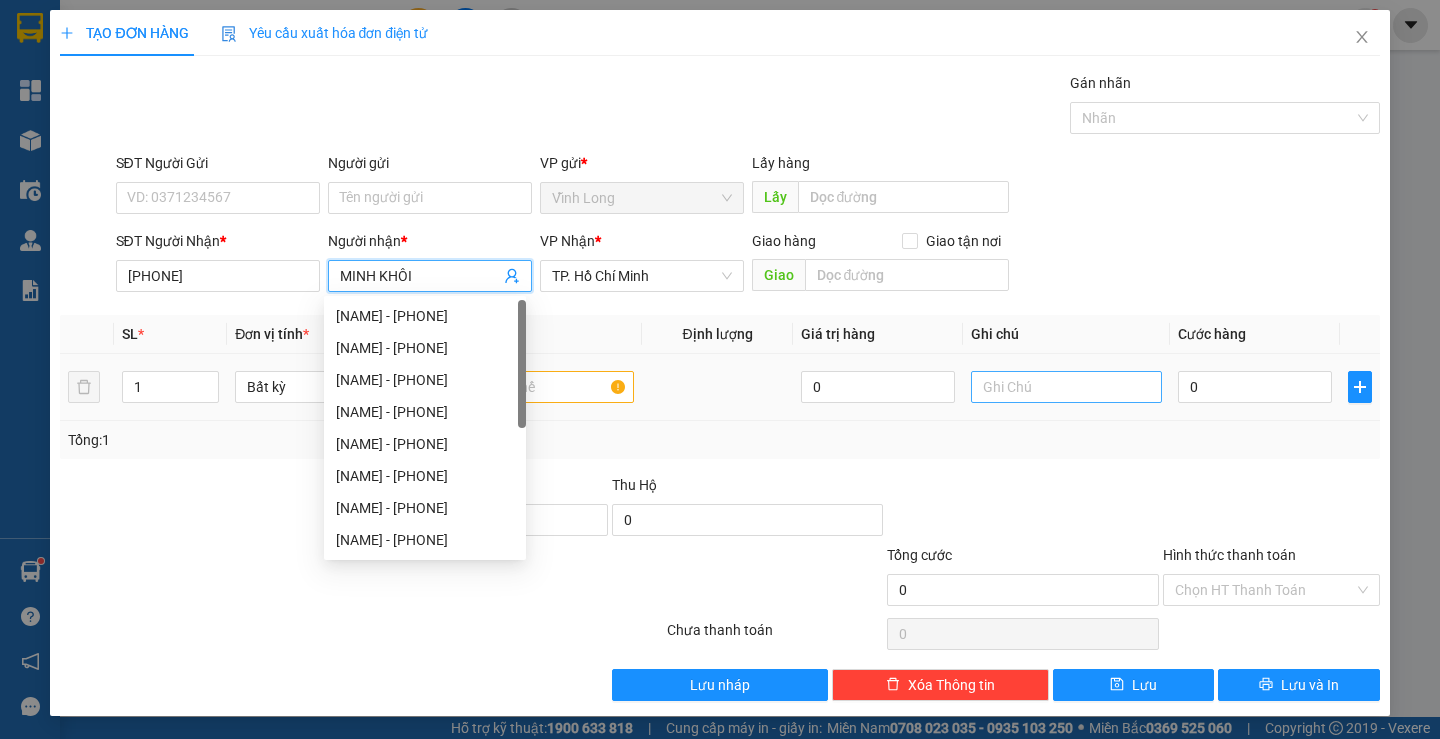 type on "MINH KHÔI" 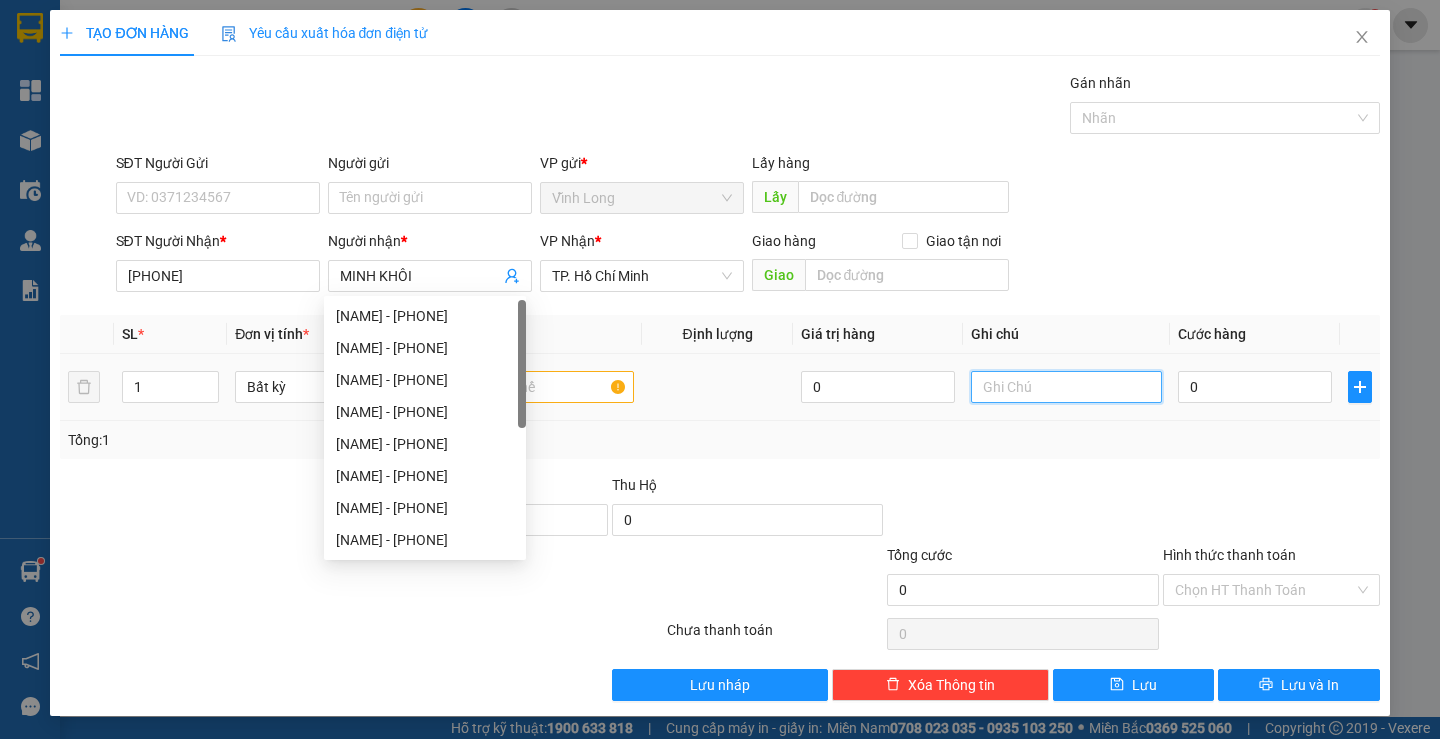 click at bounding box center (1066, 387) 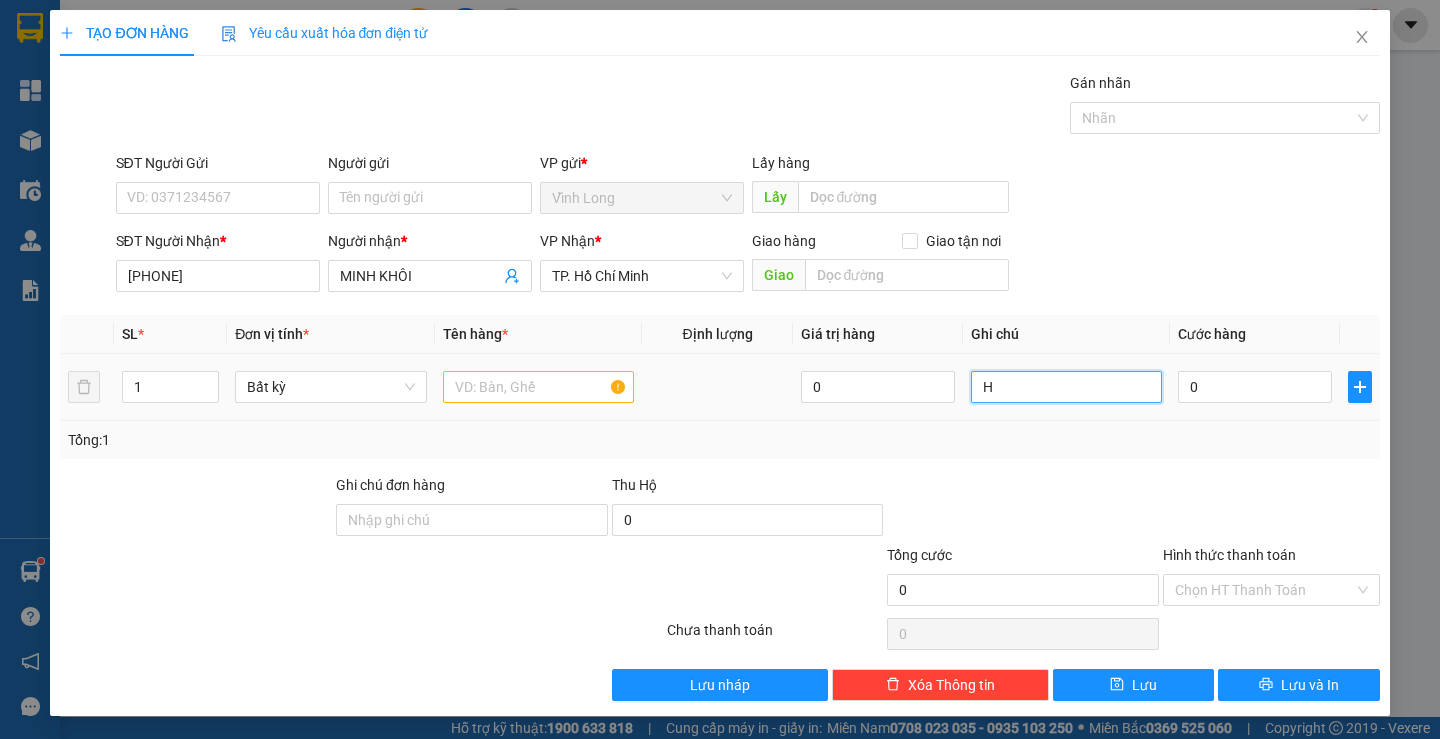 type on "H" 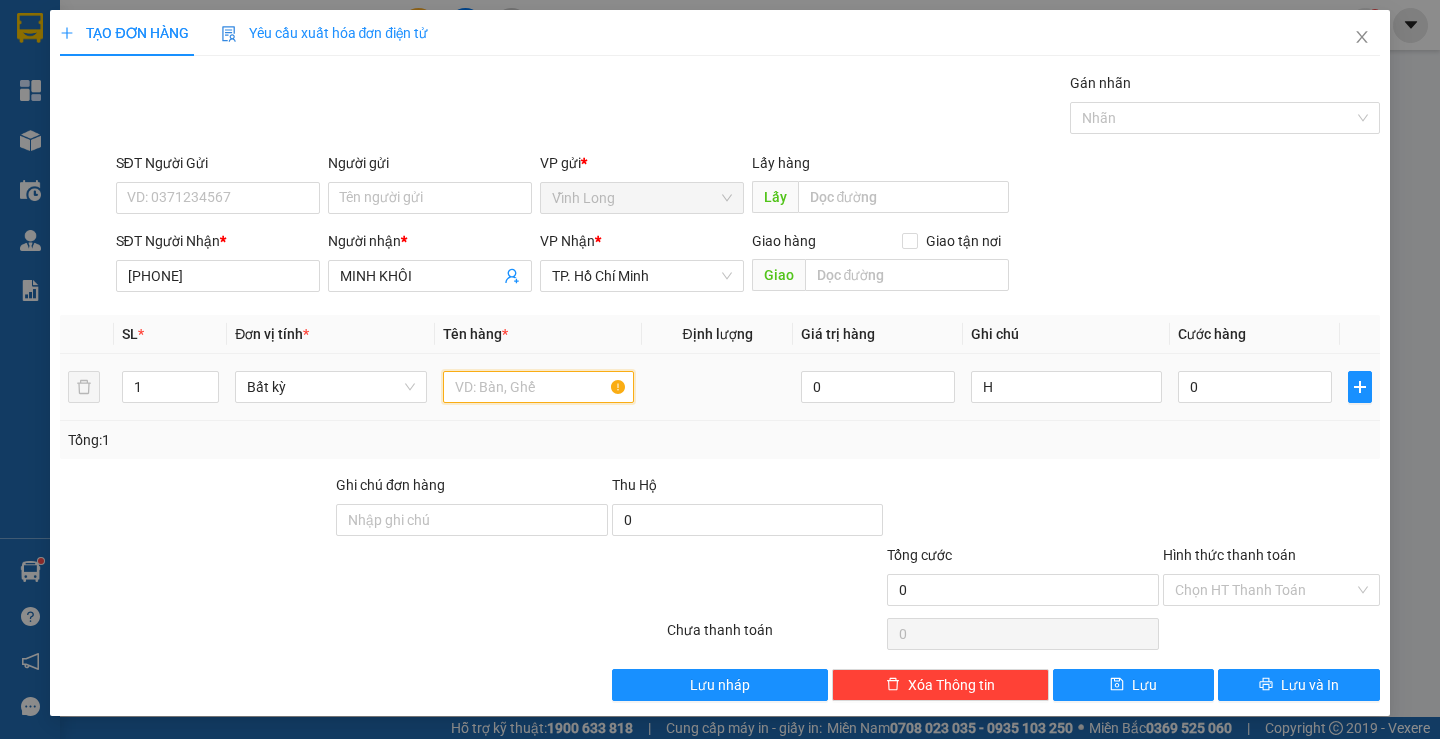 click at bounding box center [538, 387] 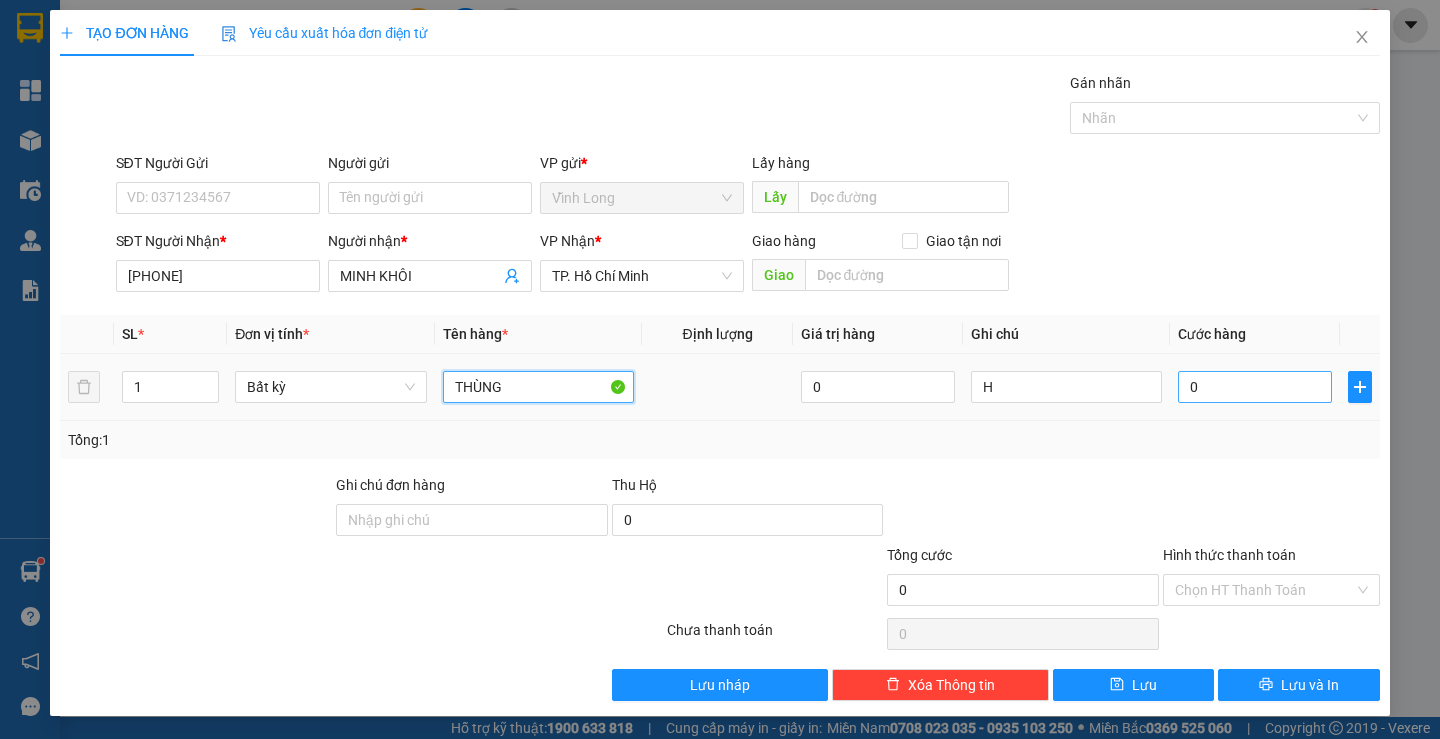 type on "THÙNG" 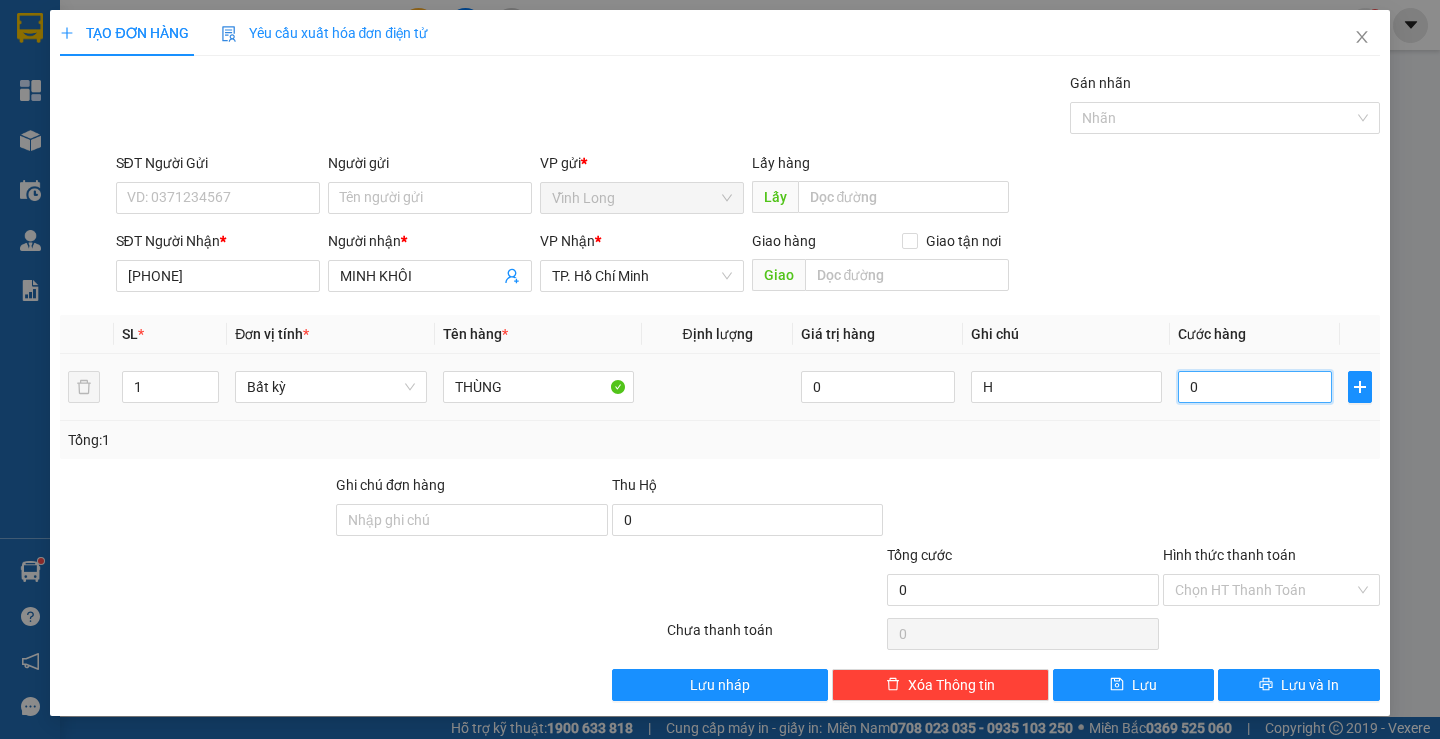 drag, startPoint x: 1246, startPoint y: 380, endPoint x: 1233, endPoint y: 385, distance: 13.928389 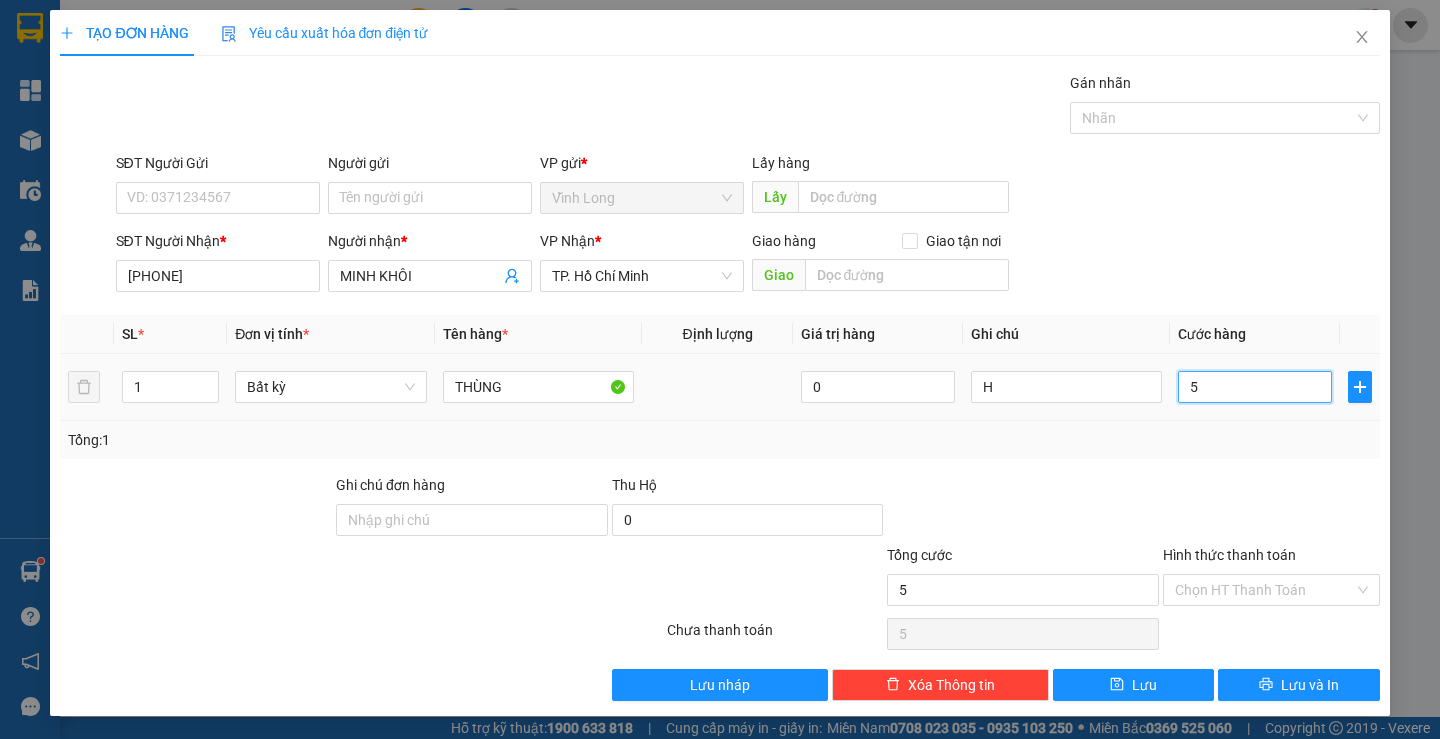 type on "50" 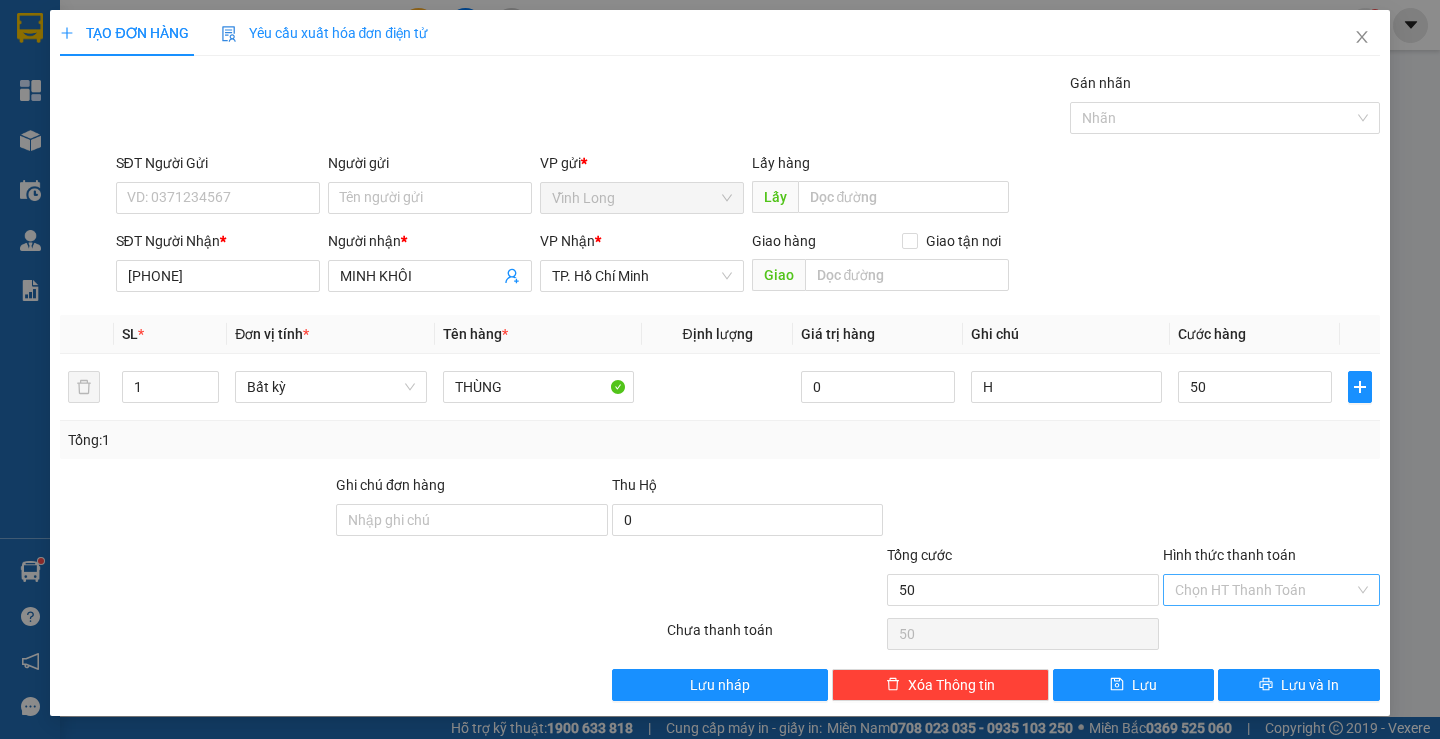 type on "50.000" 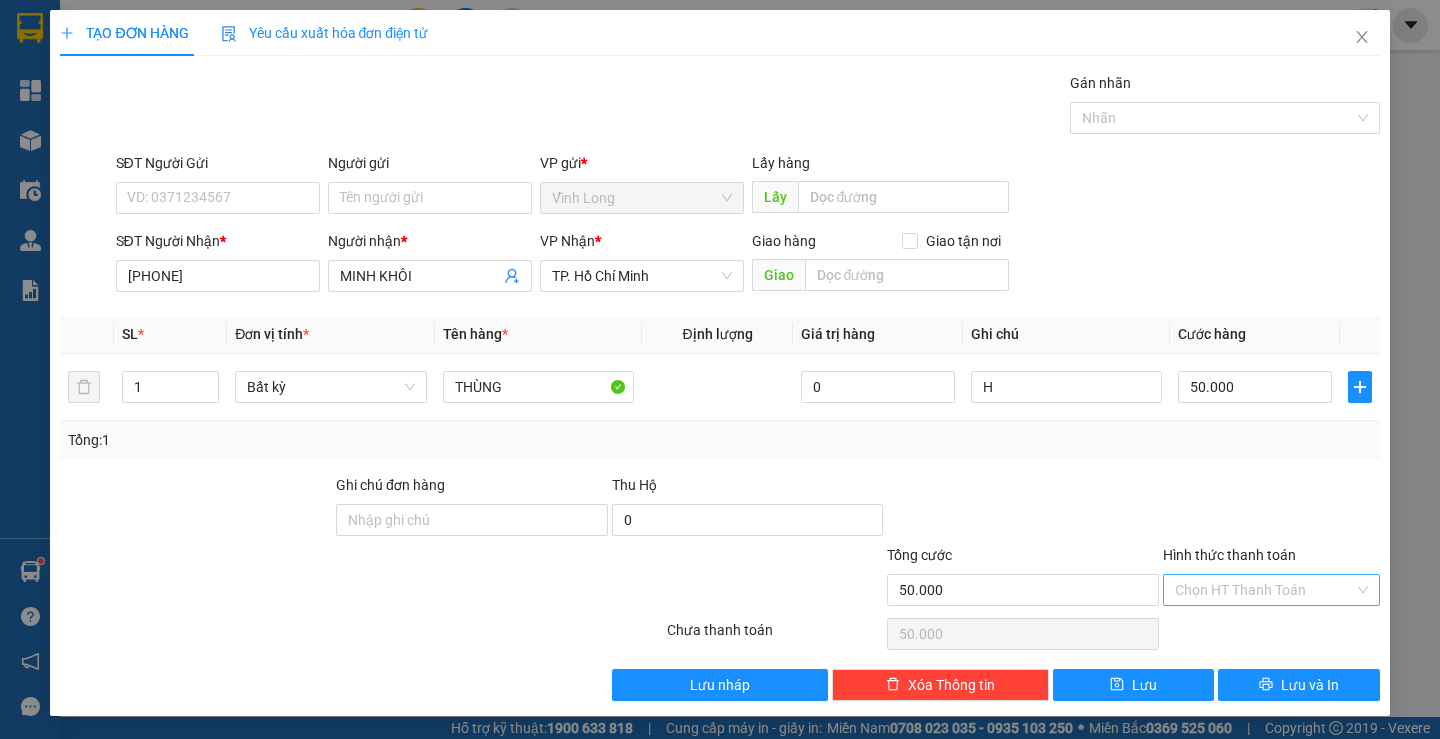click on "Hình thức thanh toán" at bounding box center [1264, 590] 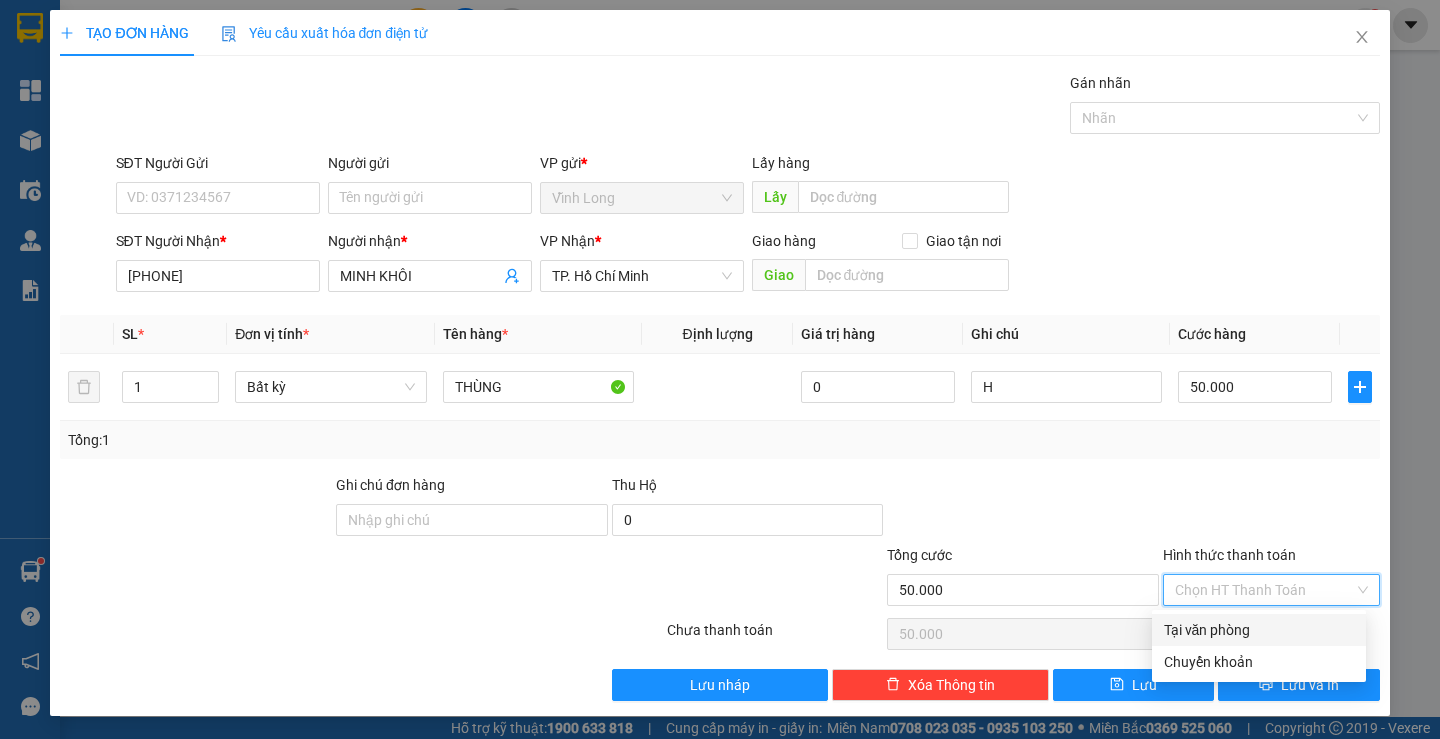 click on "Tại văn phòng" at bounding box center (1259, 630) 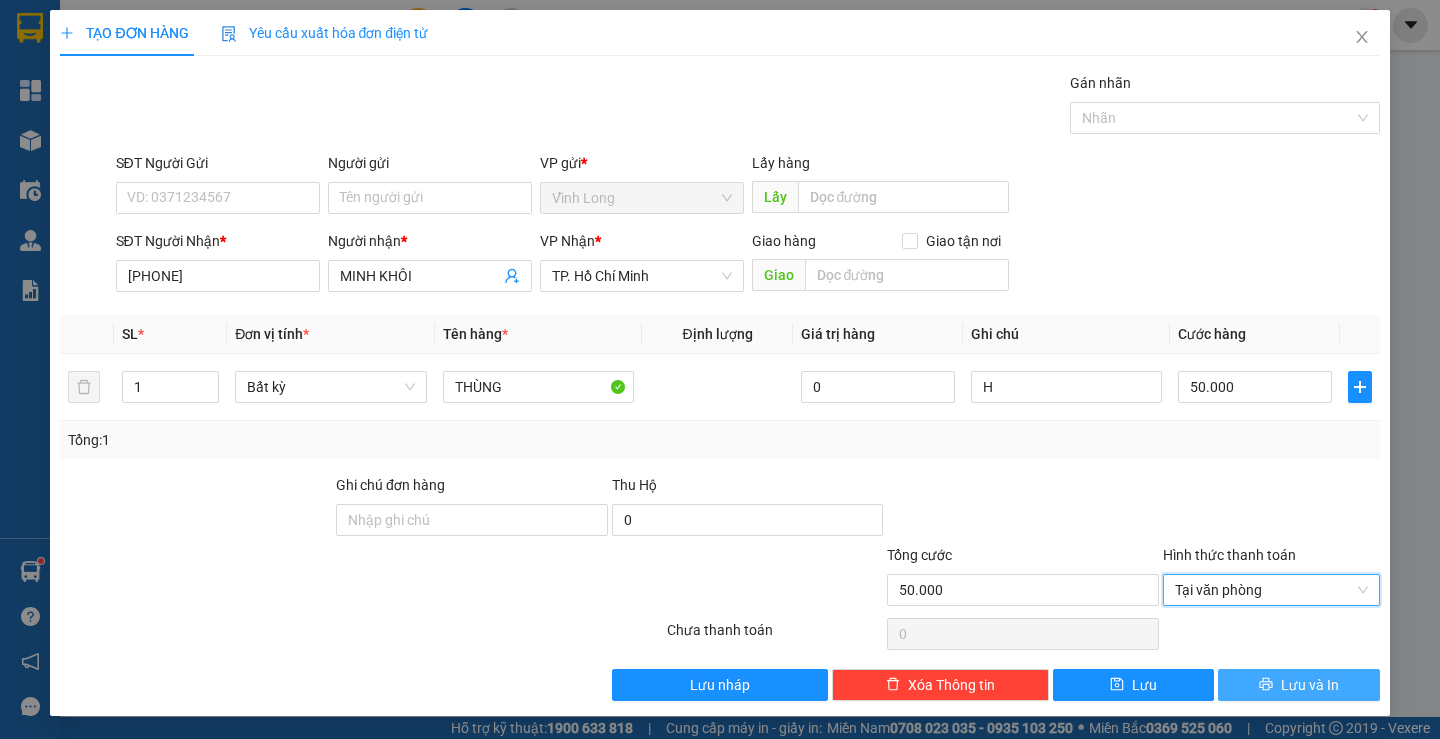 click on "Lưu và In" at bounding box center [1298, 685] 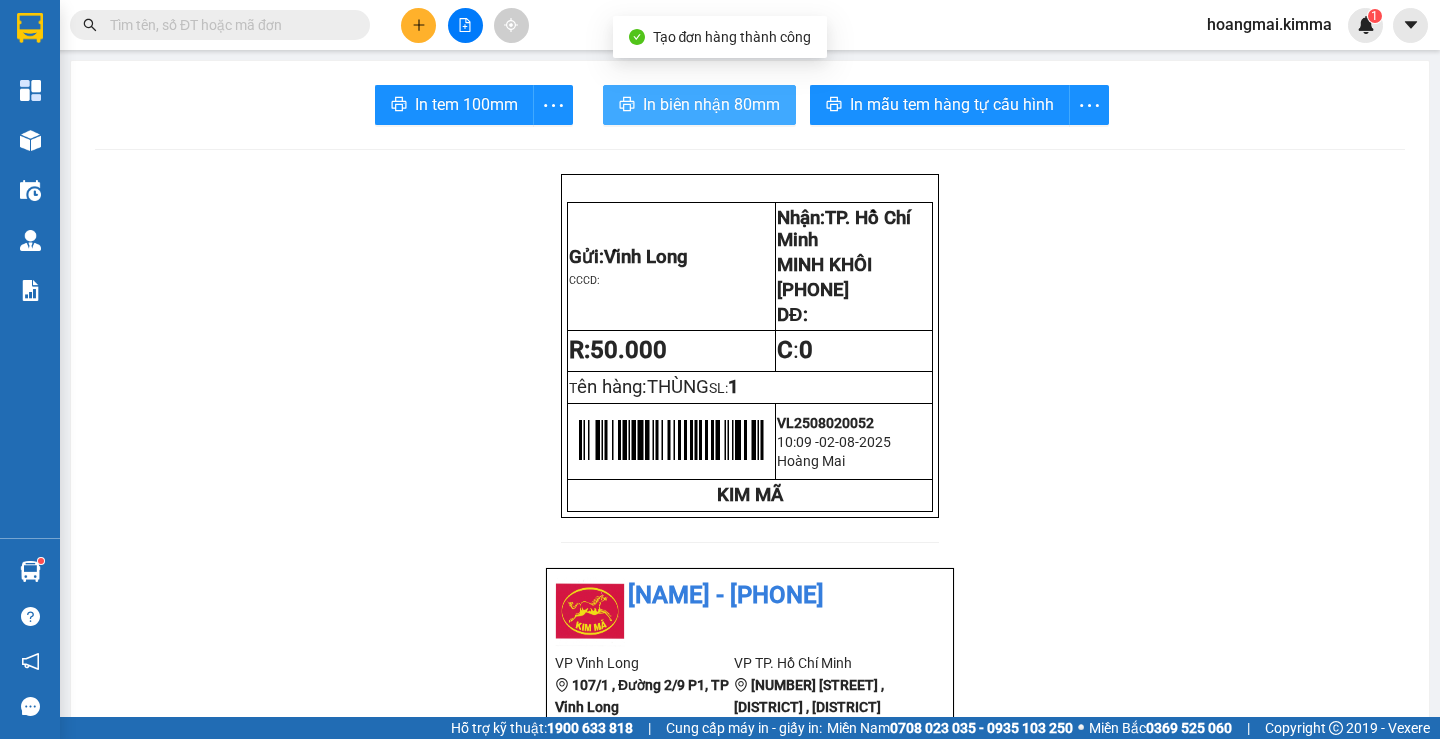 click on "In biên nhận 80mm" at bounding box center (711, 104) 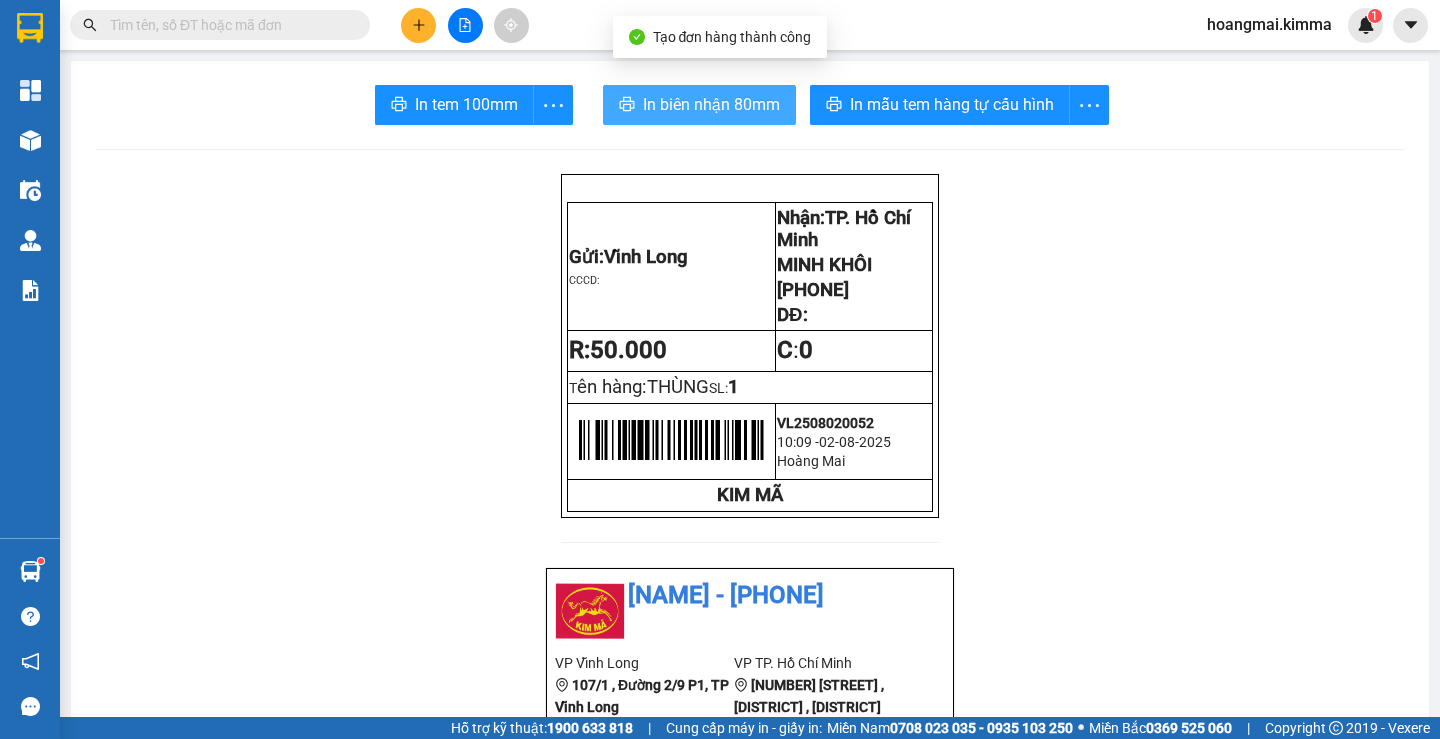 scroll, scrollTop: 0, scrollLeft: 0, axis: both 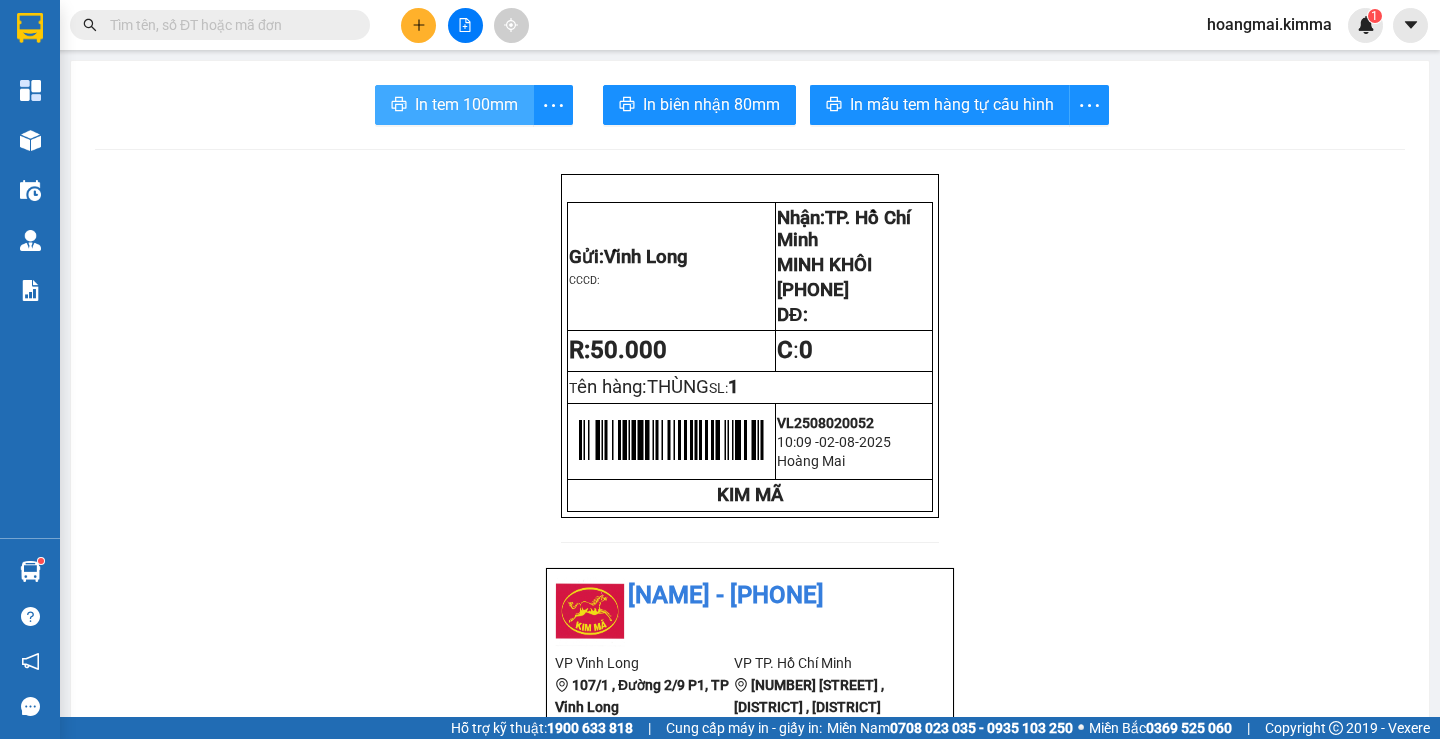 click on "In tem 100mm" at bounding box center [454, 105] 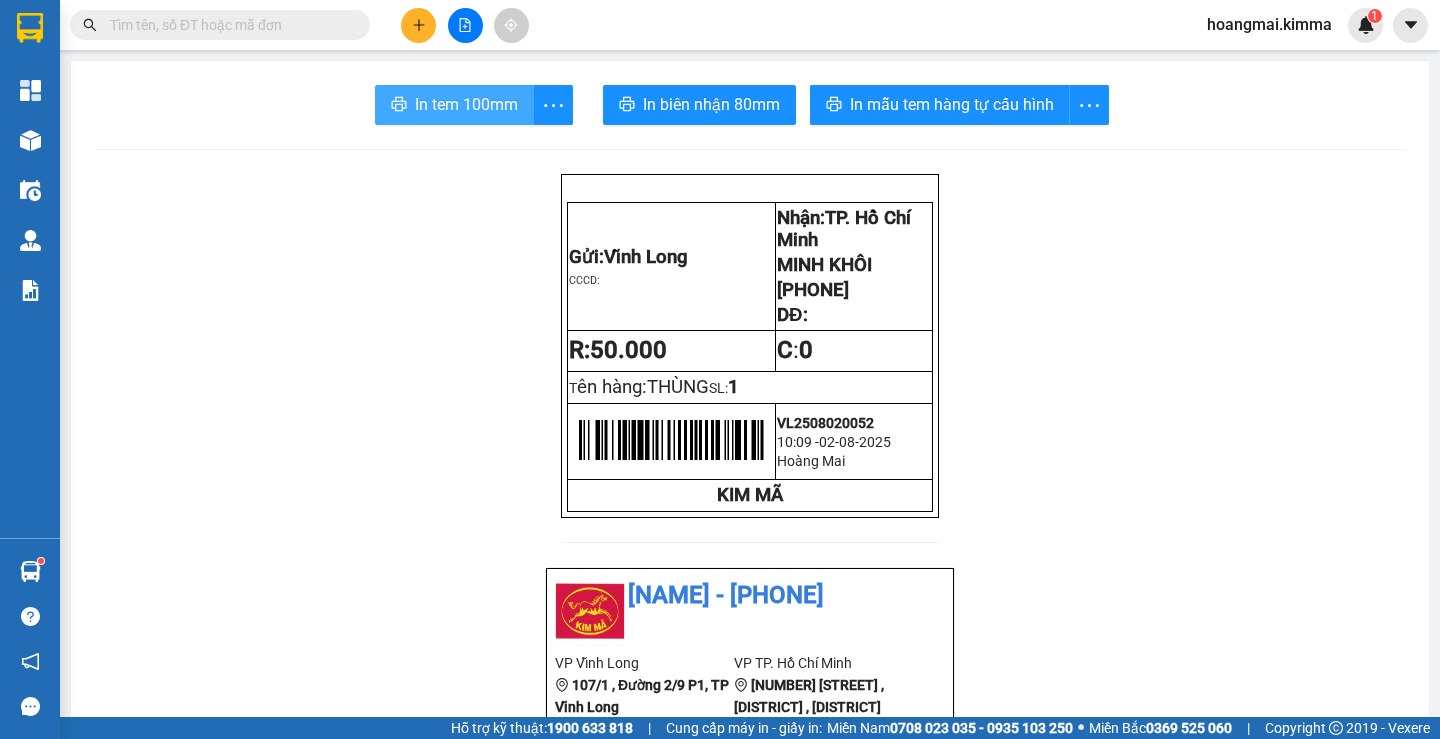 scroll, scrollTop: 0, scrollLeft: 0, axis: both 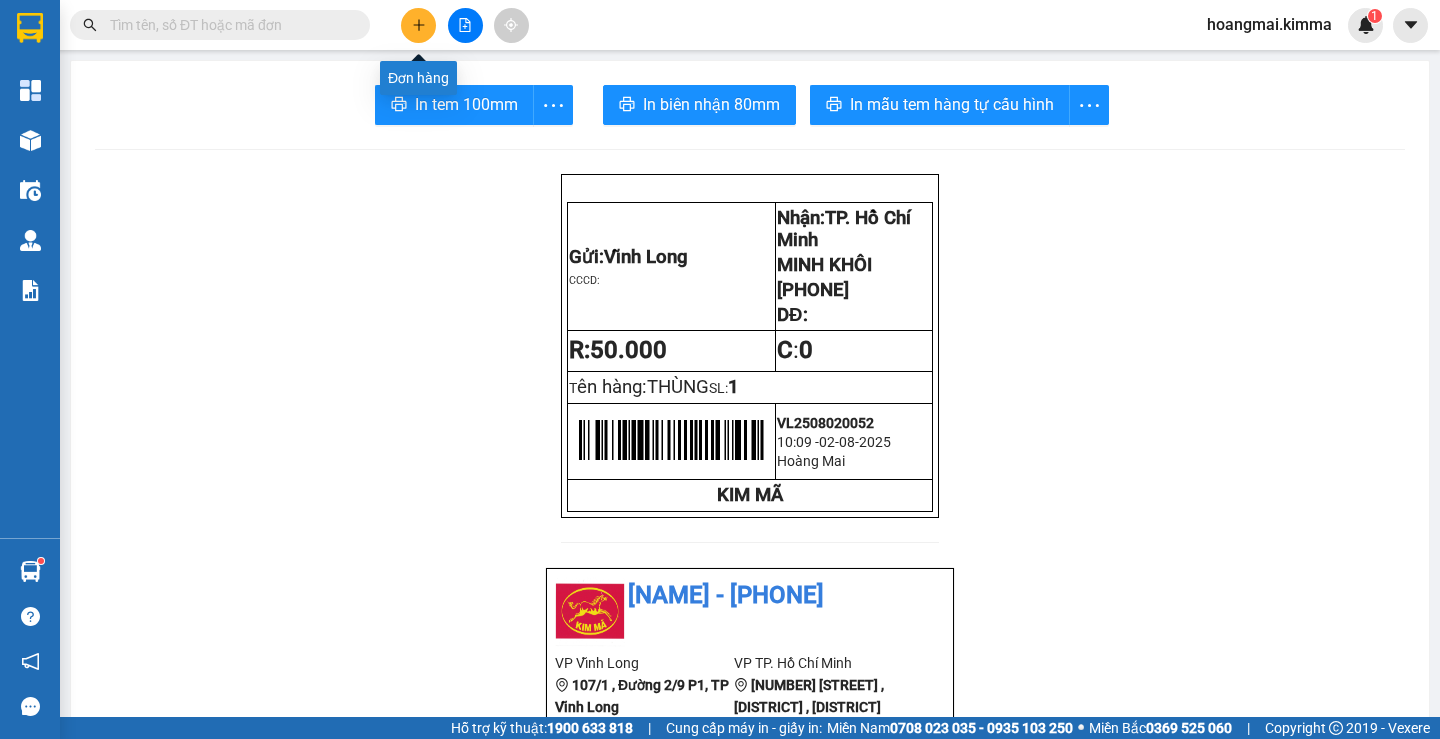 click at bounding box center (418, 25) 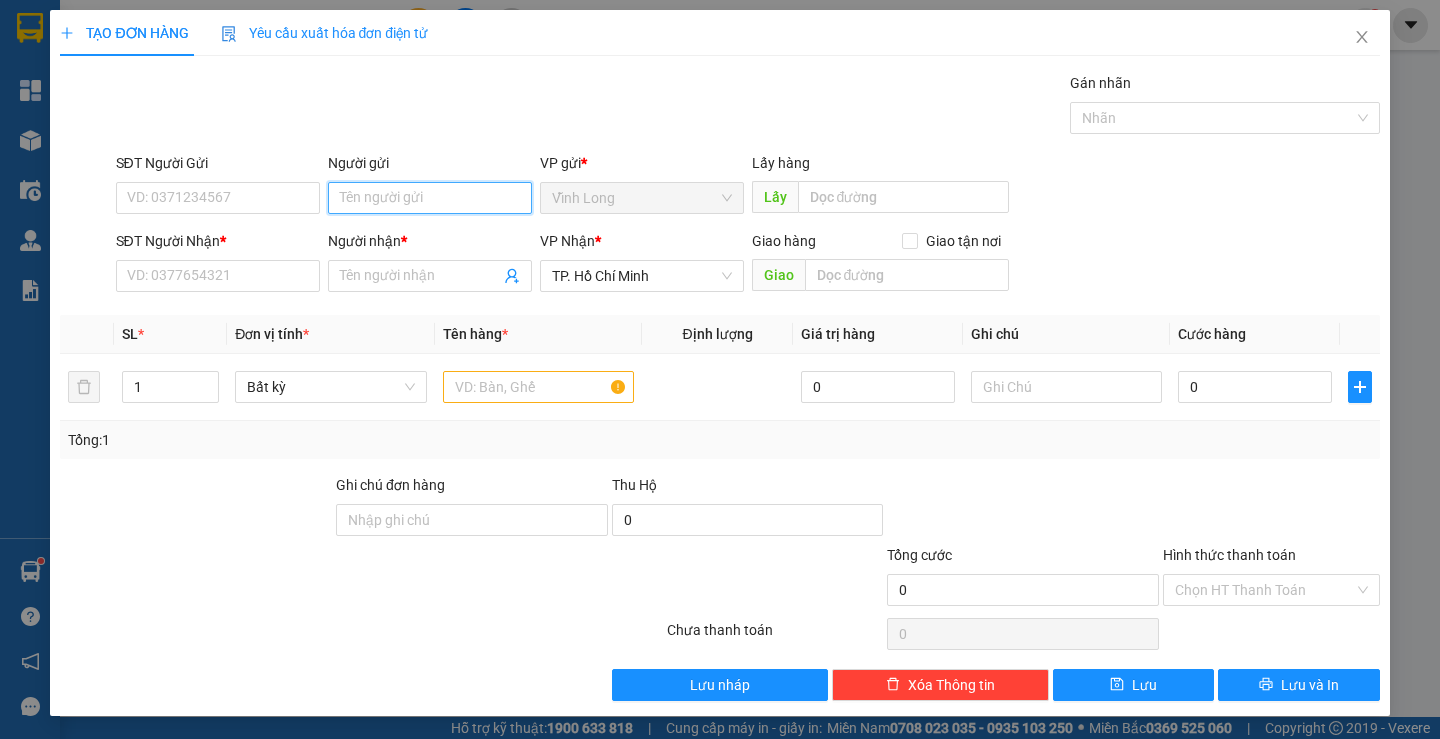 click on "Người gửi" at bounding box center (430, 198) 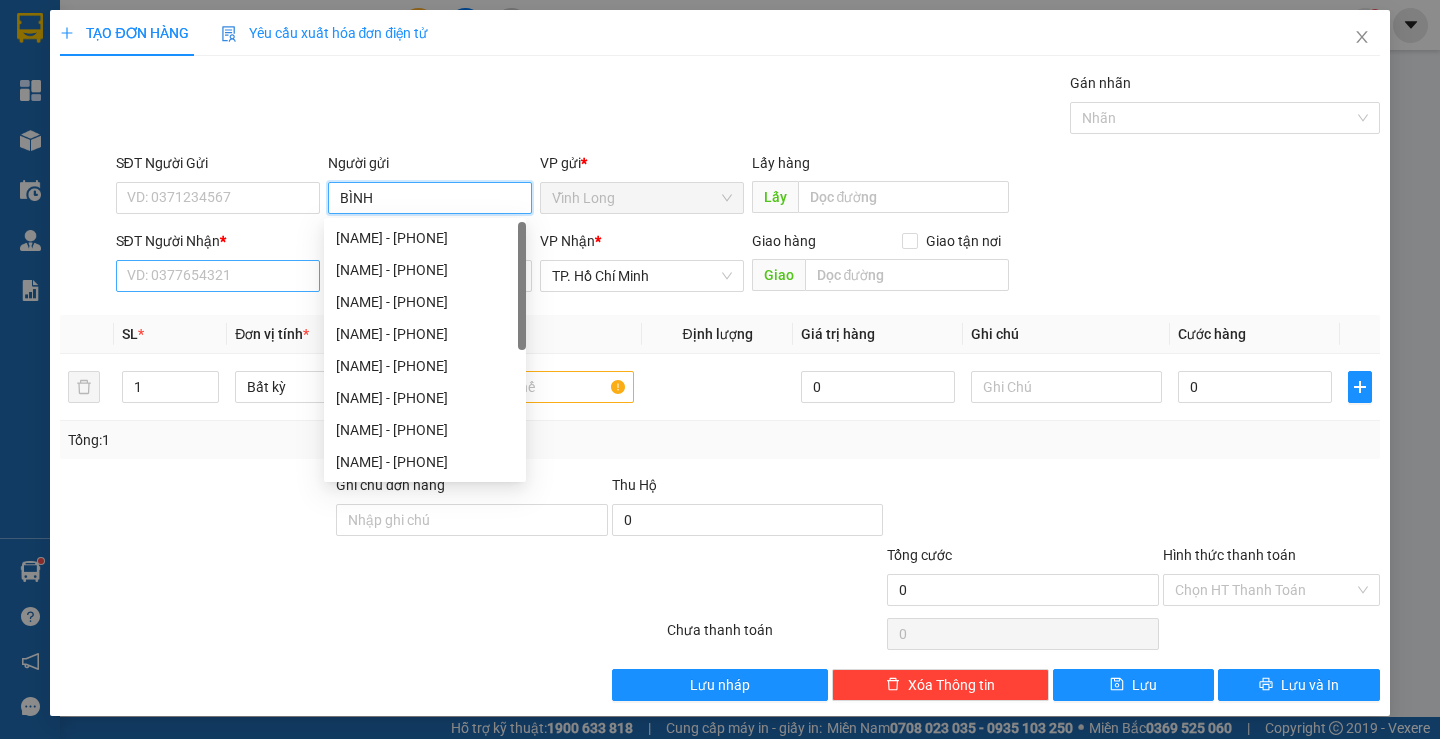 type on "BÌNH" 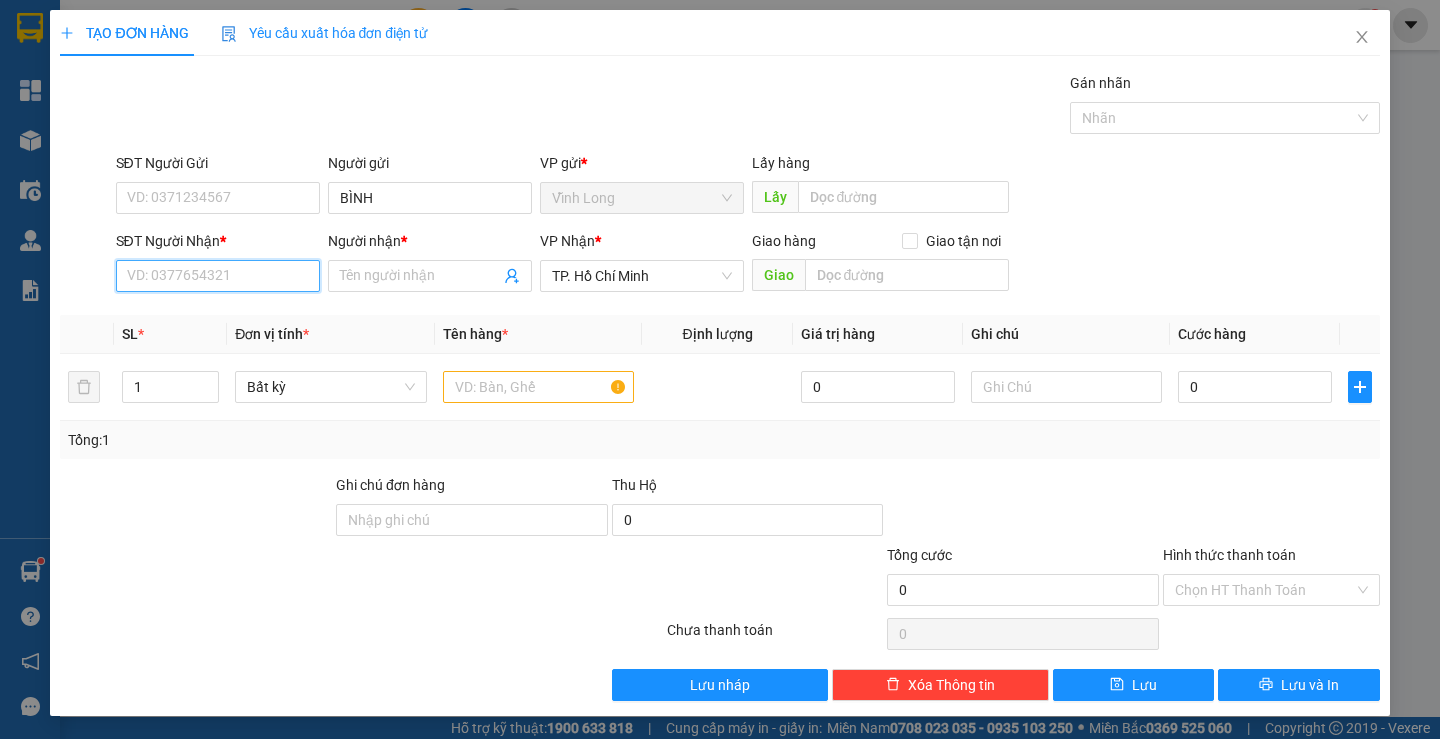click on "SĐT Người Nhận  *" at bounding box center [218, 276] 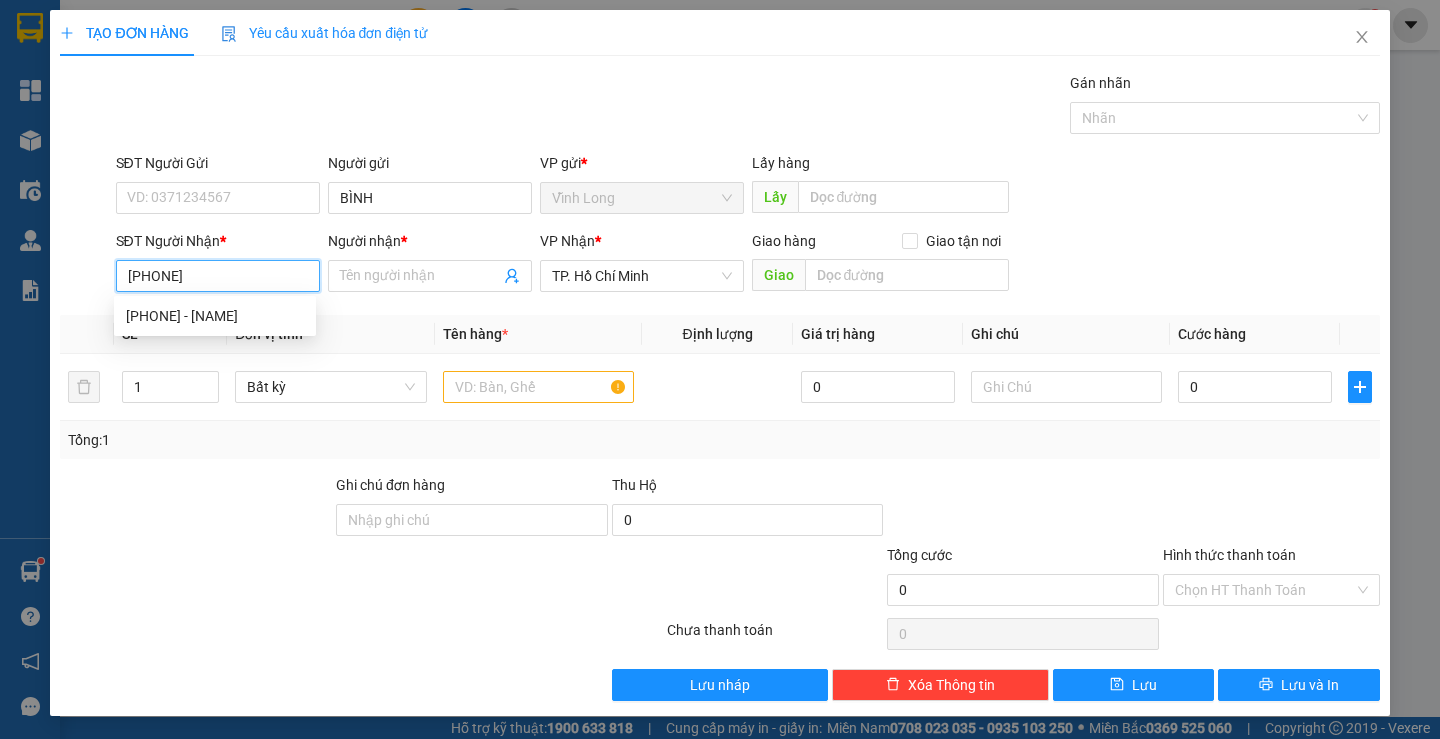 type on "0908282429" 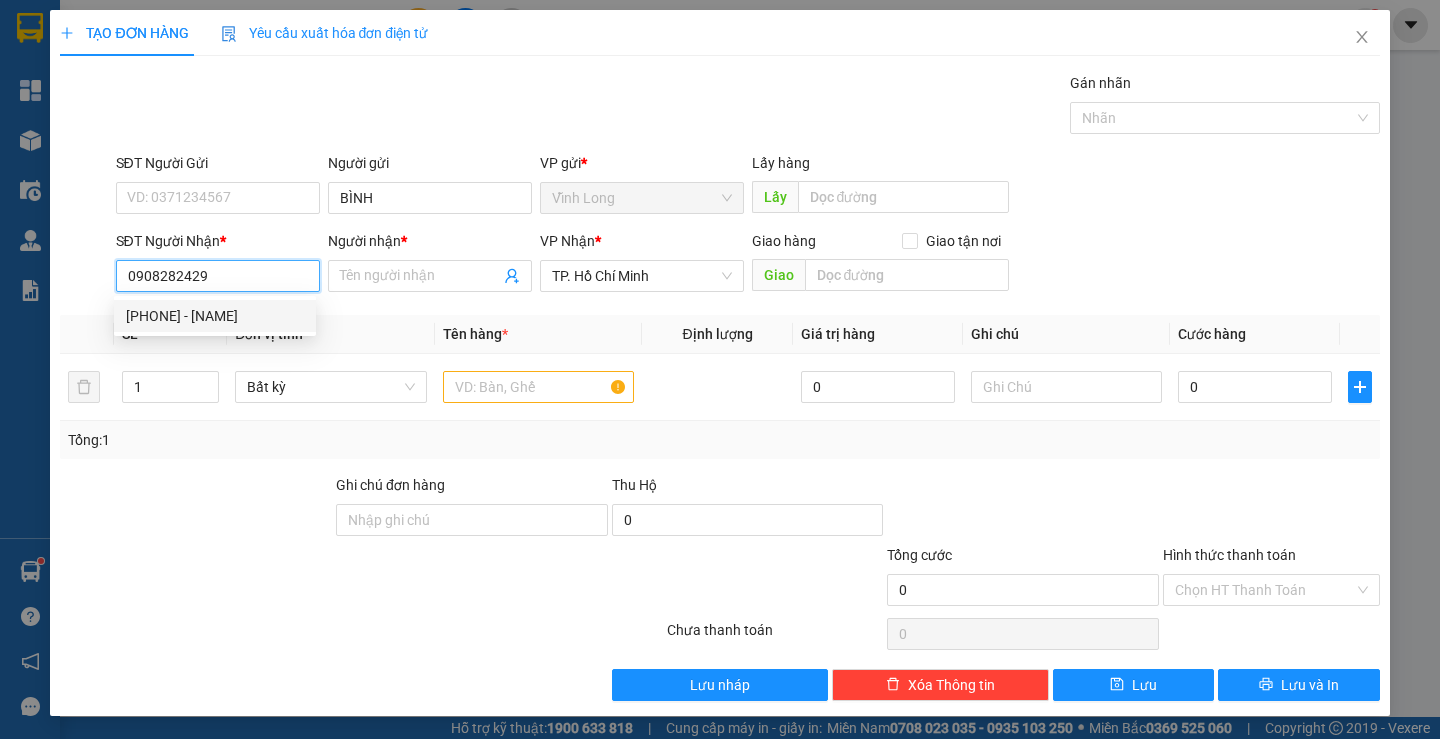 click on "[PHONE] - [NAME]" at bounding box center [215, 316] 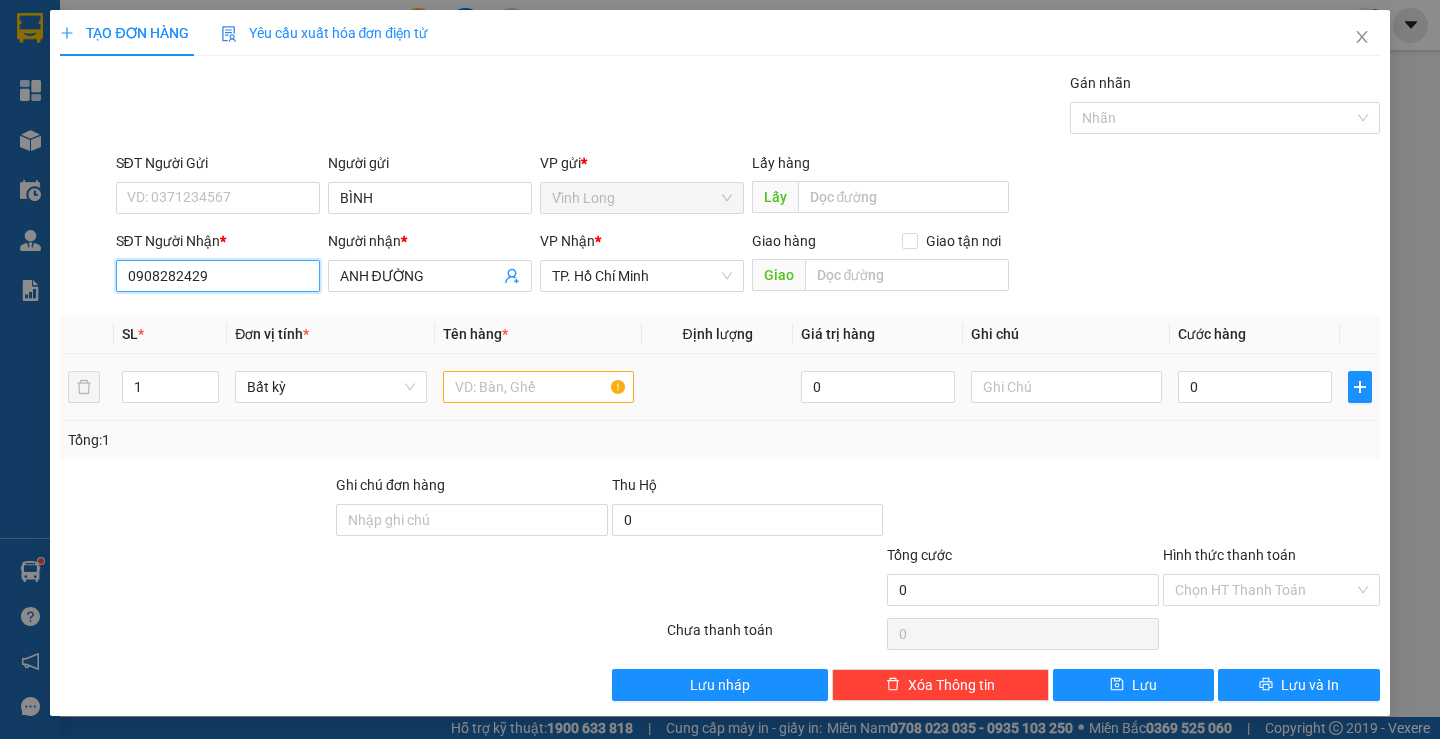 type on "0908282429" 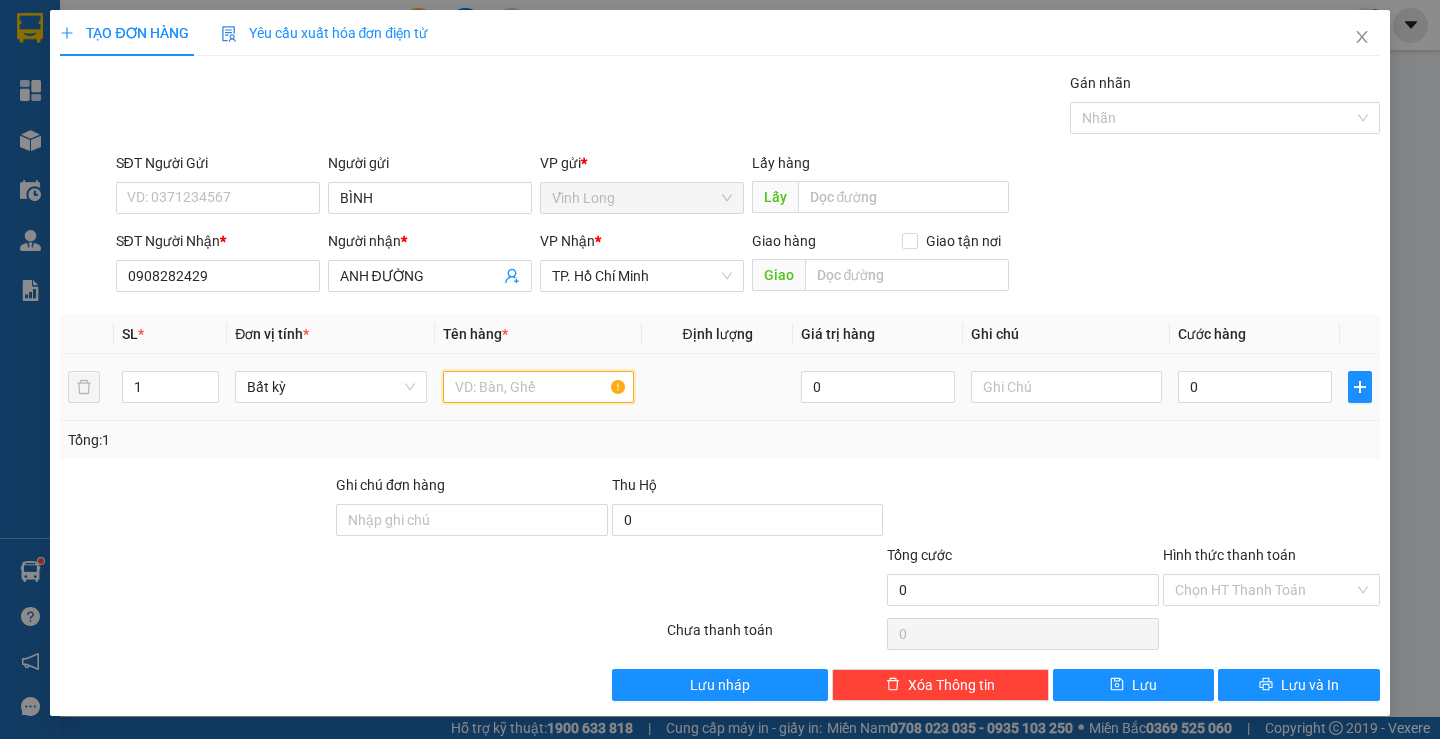 click at bounding box center [538, 387] 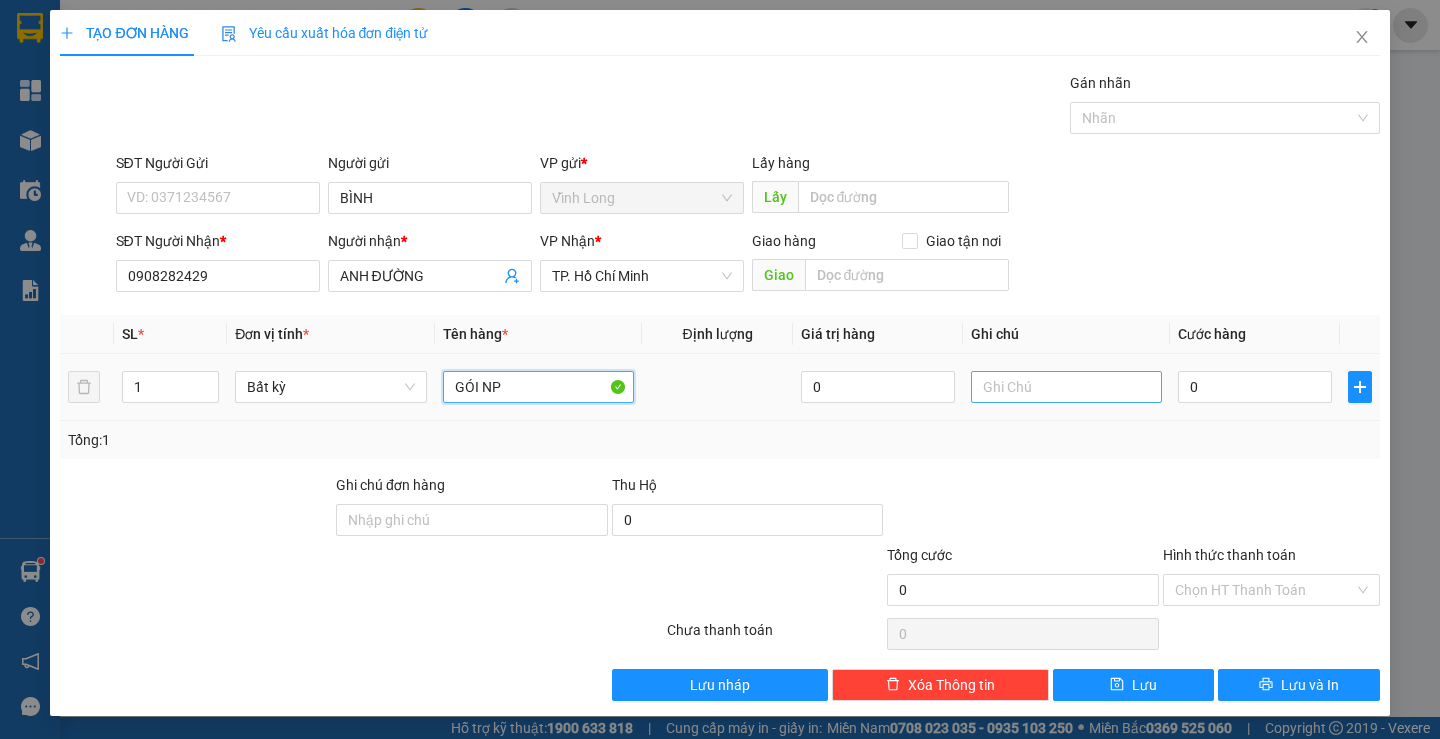 type on "GÓI NP" 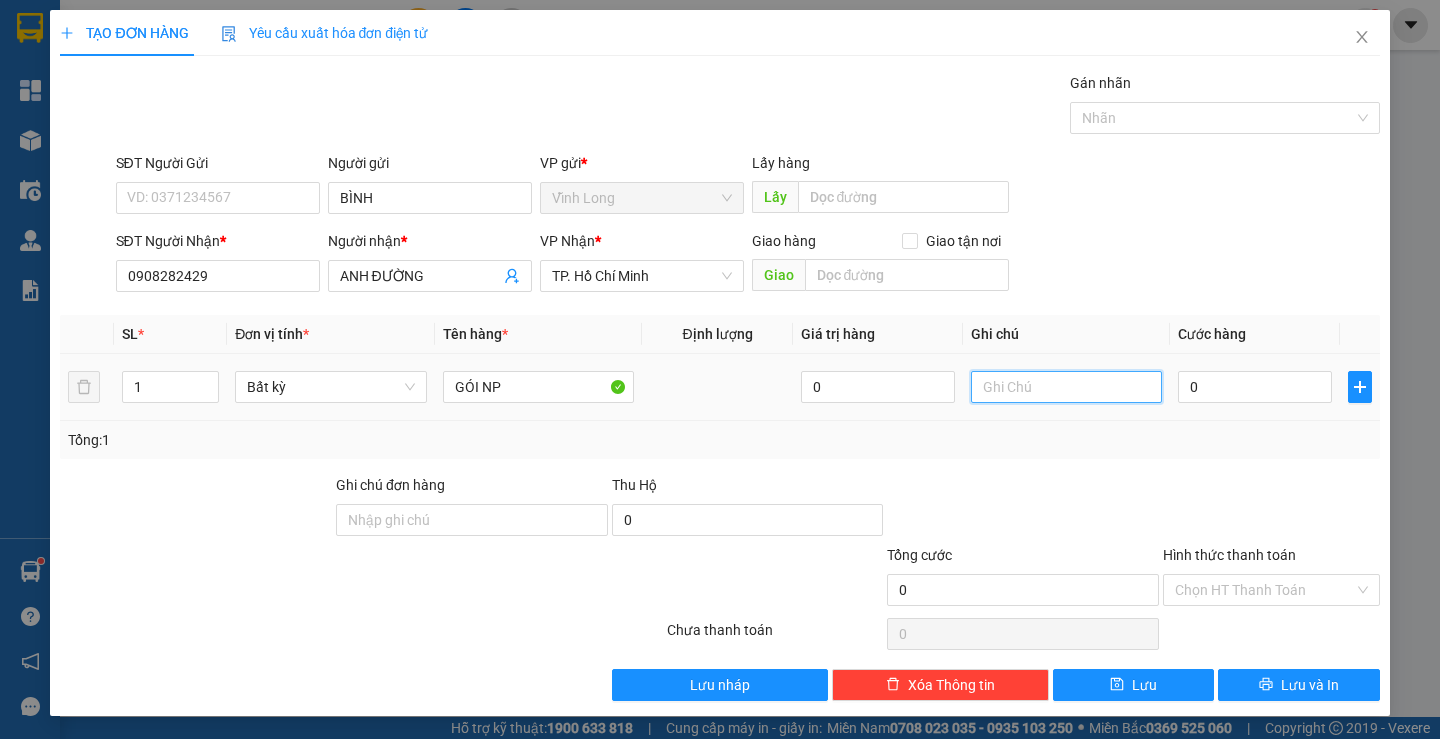 click at bounding box center (1066, 387) 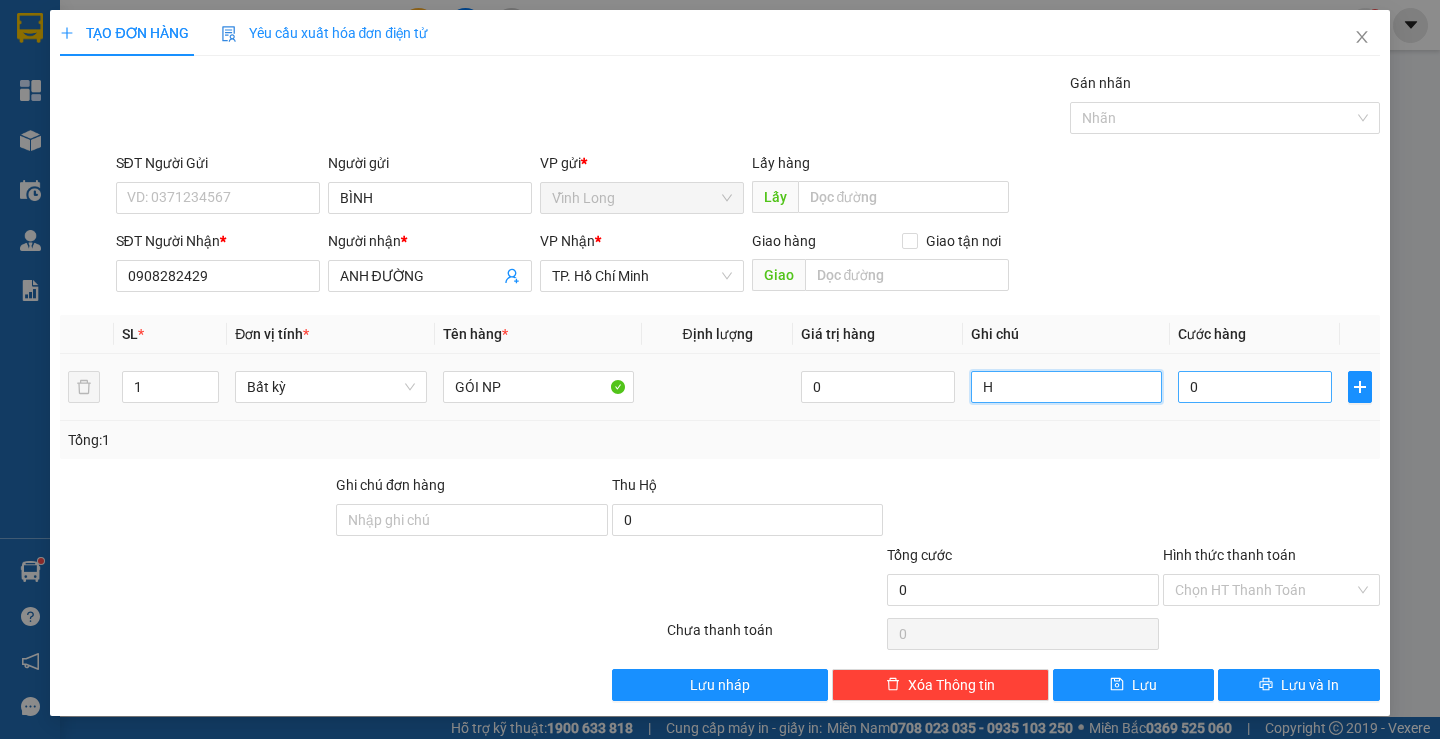 type on "H" 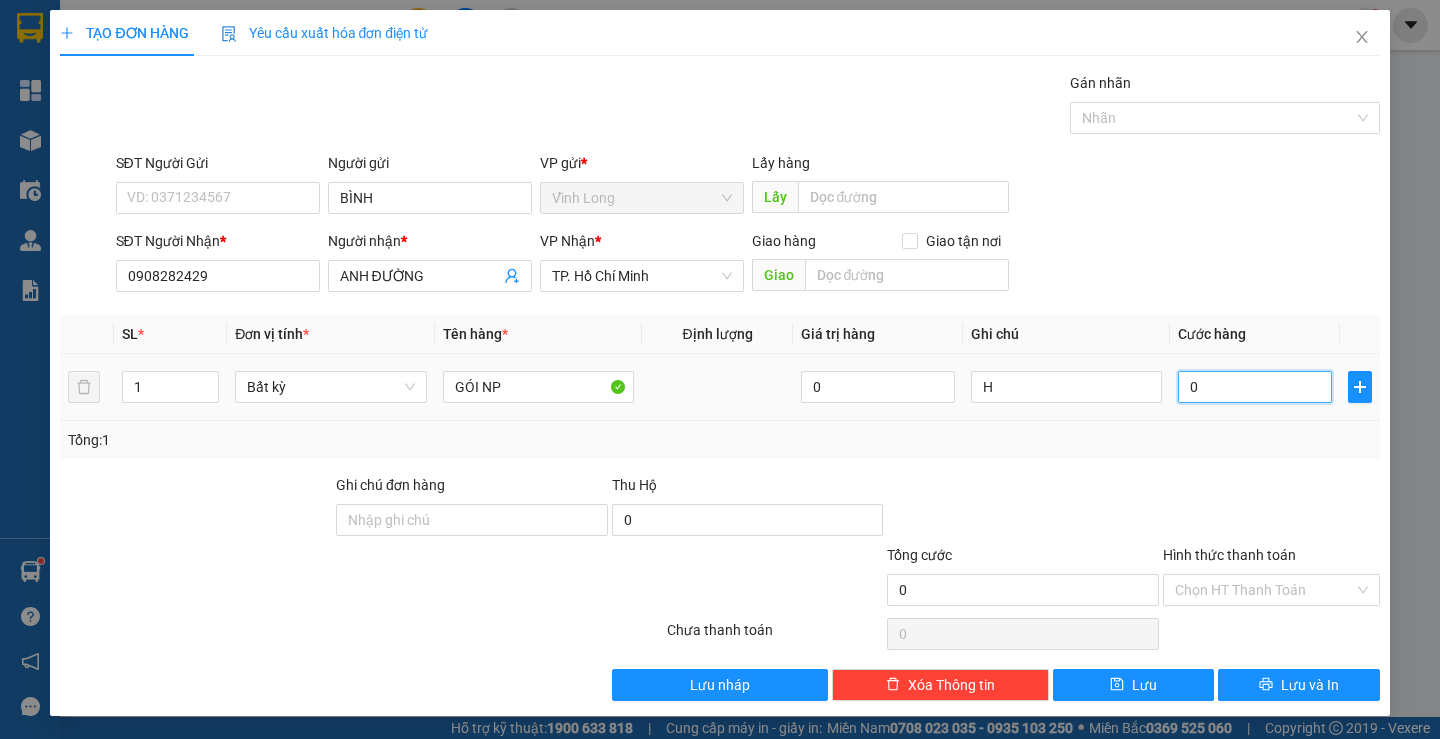 click on "0" at bounding box center [1255, 387] 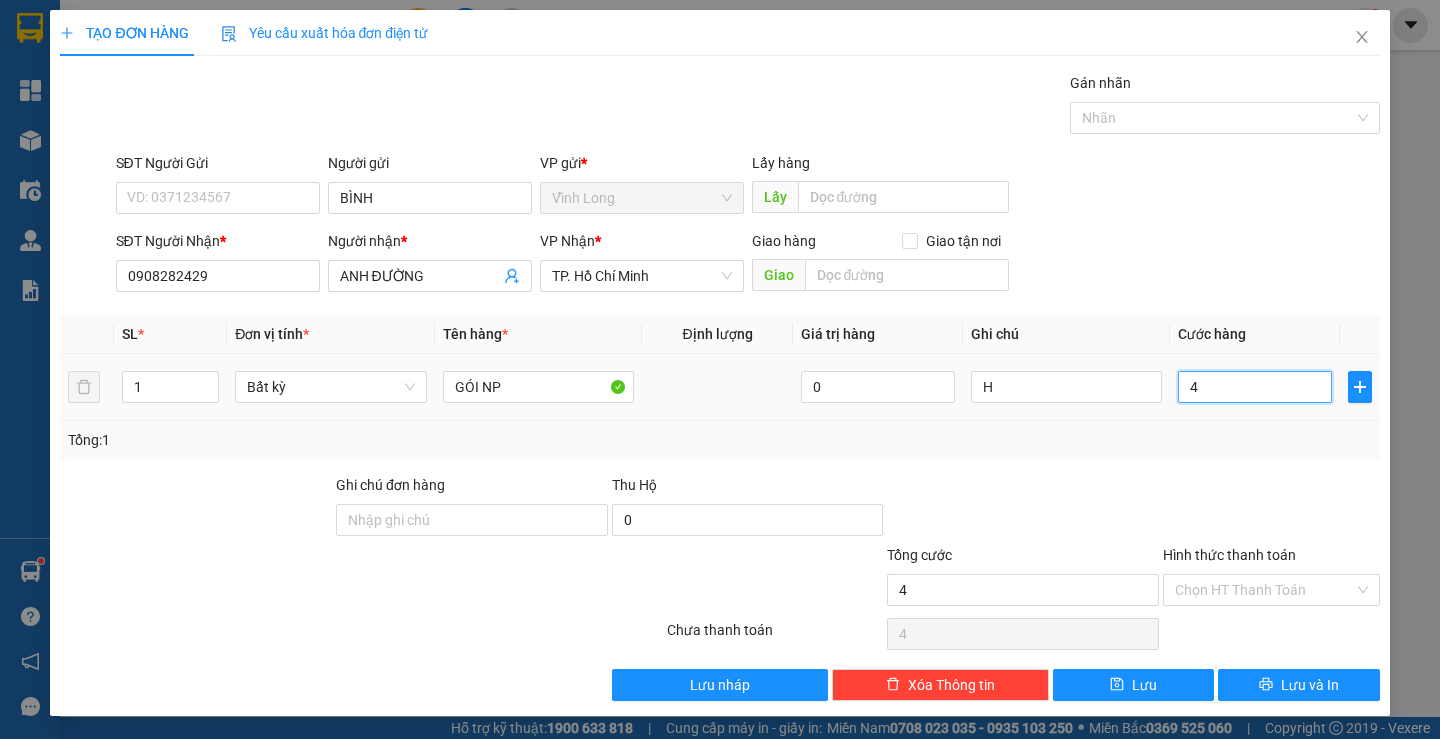 type on "40" 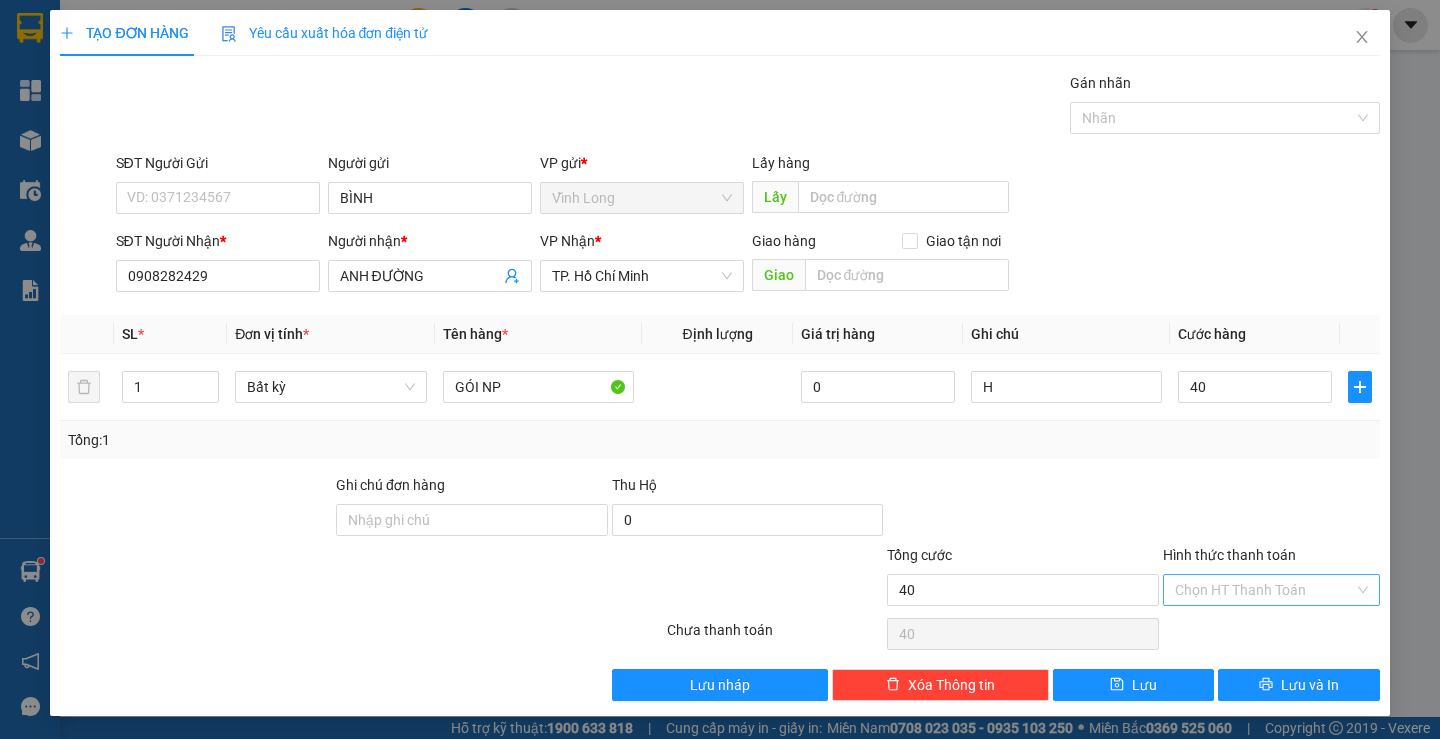 type on "40.000" 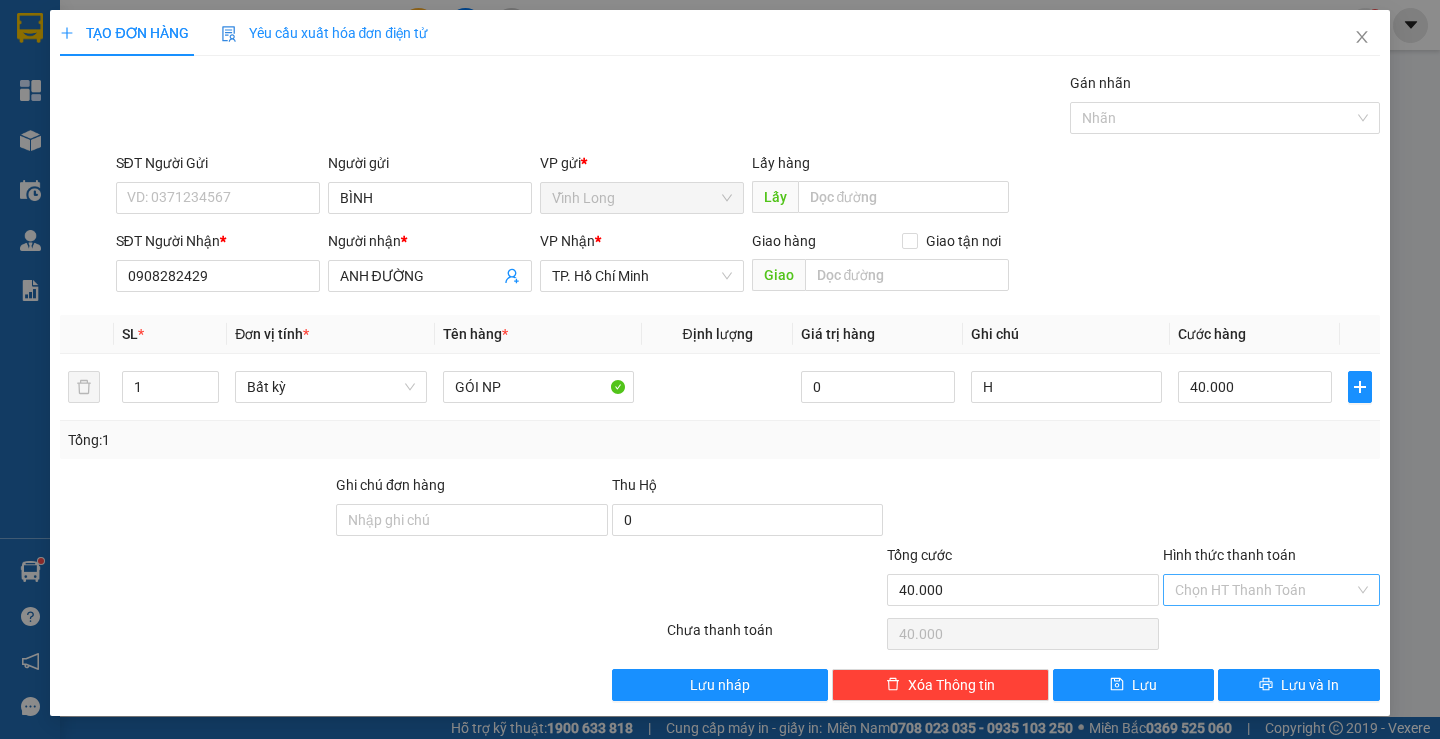 click on "Hình thức thanh toán" at bounding box center (1264, 590) 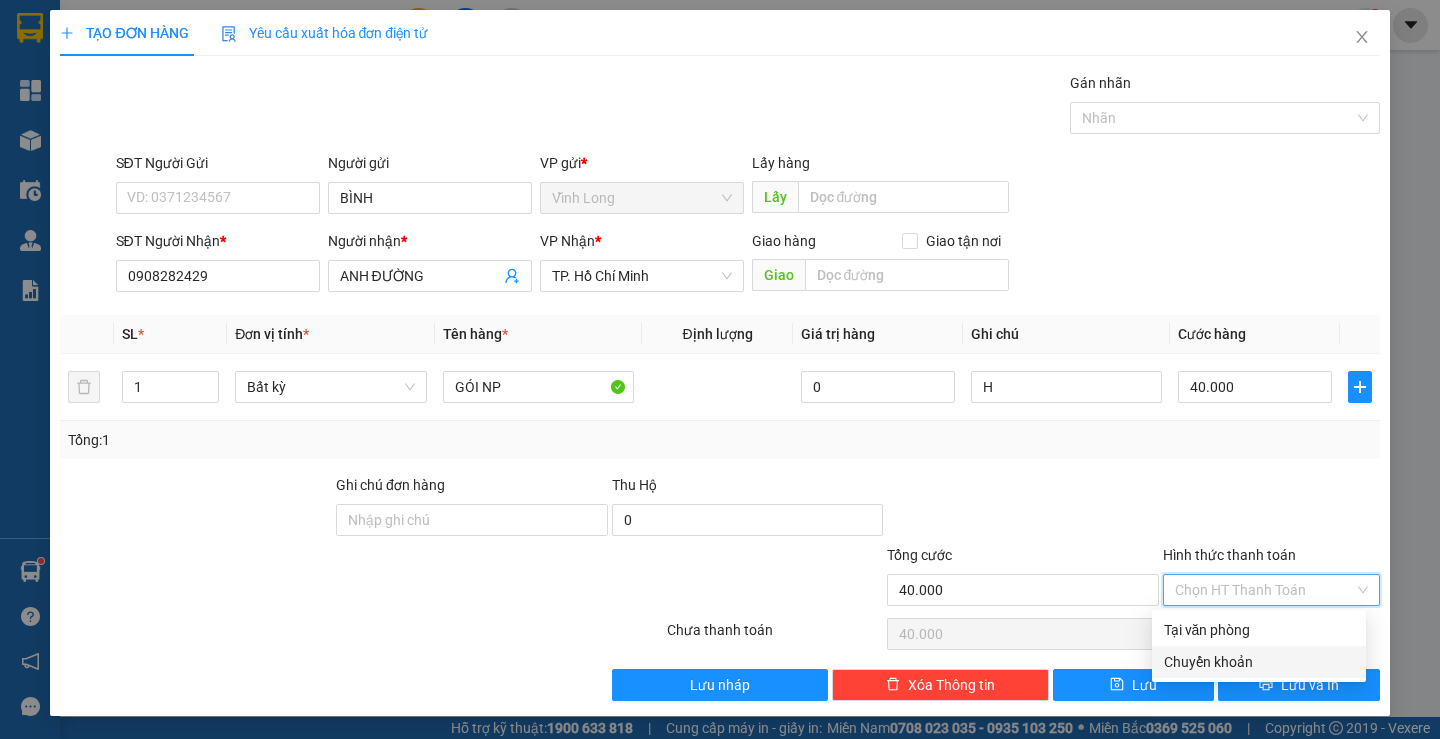 click on "Chuyển khoản" at bounding box center [1259, 662] 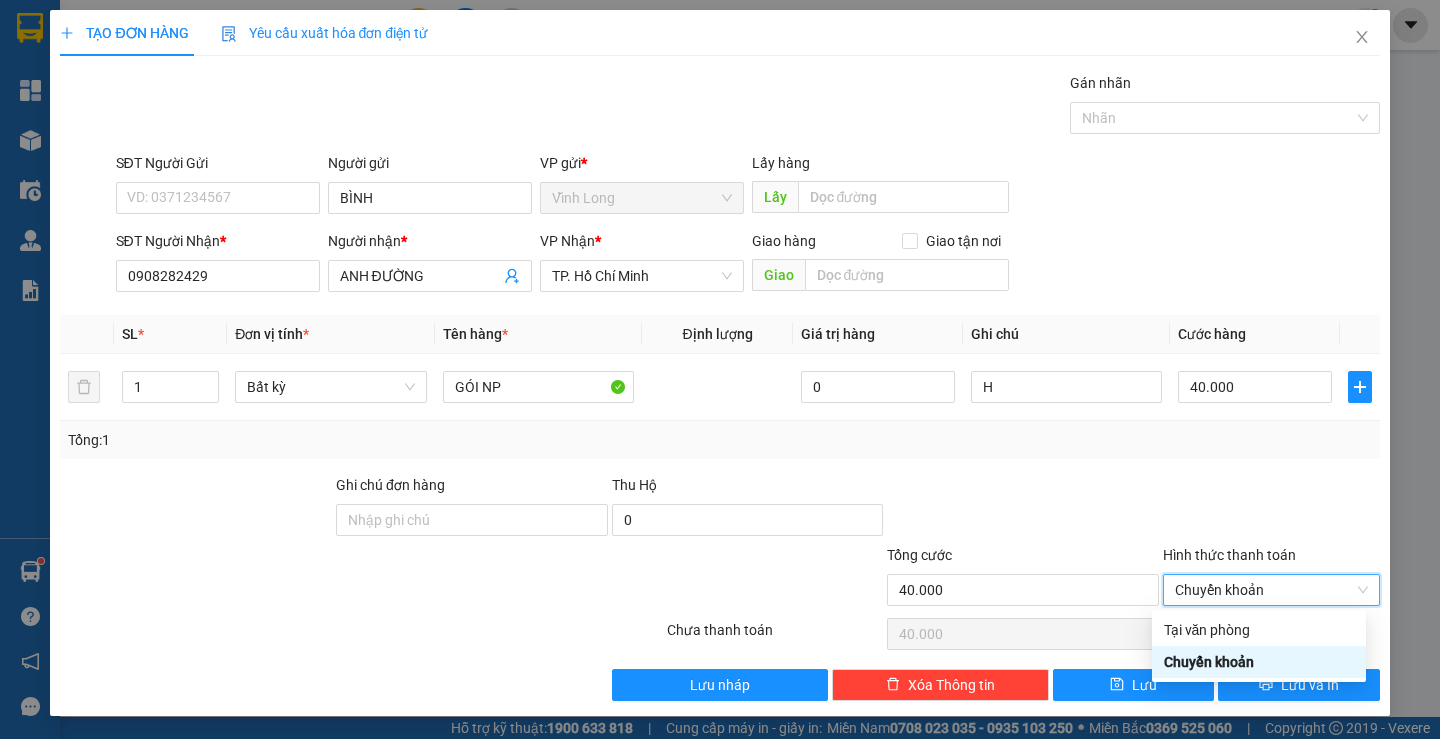 type on "0" 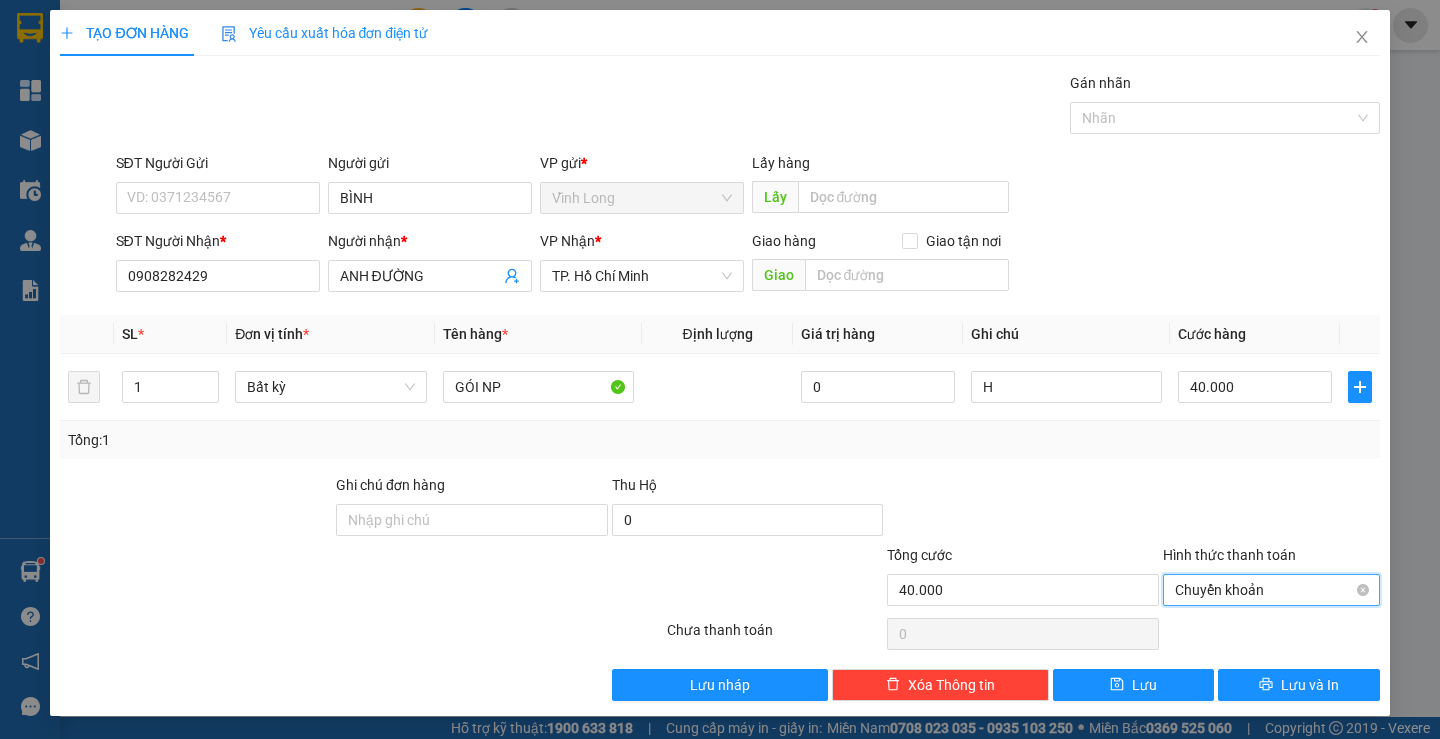 click on "Chuyển khoản" at bounding box center (1271, 590) 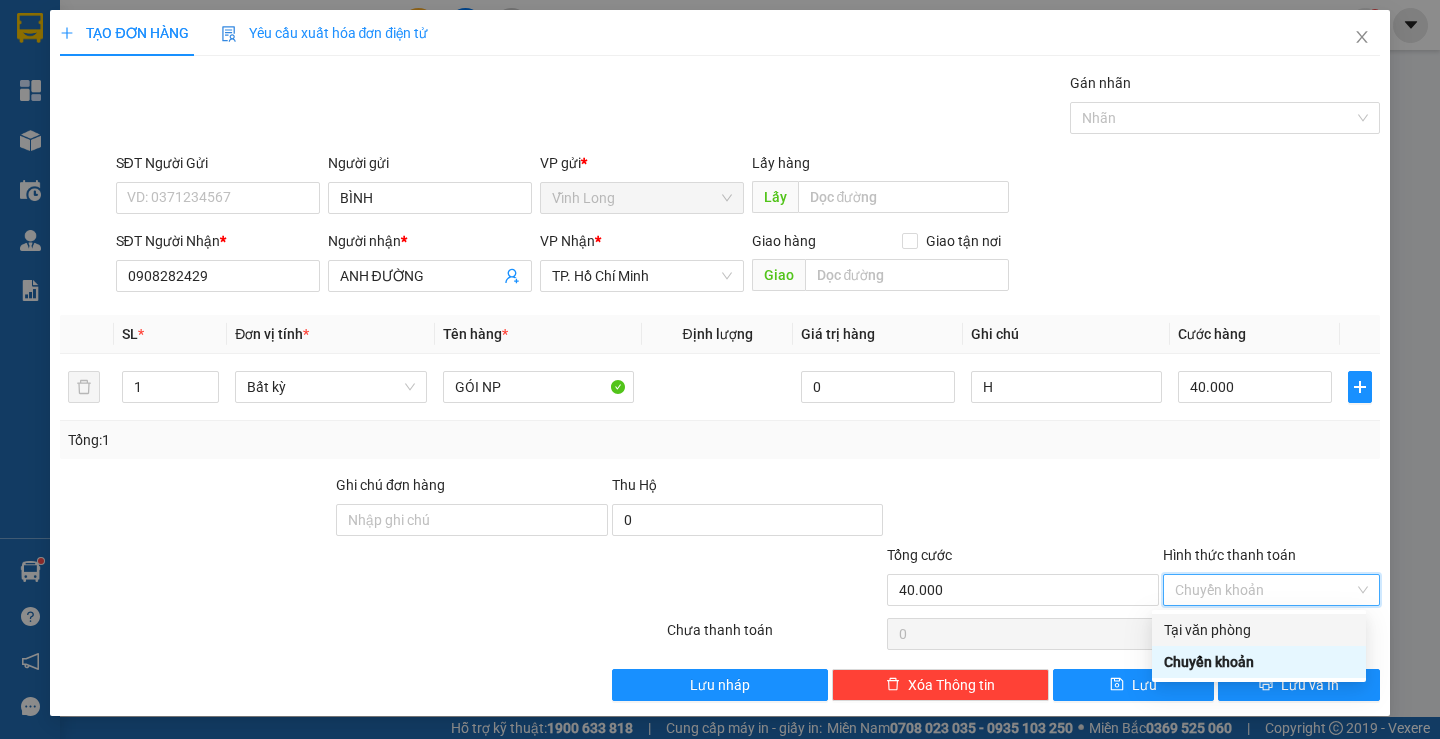 click on "Tại văn phòng" at bounding box center (1259, 630) 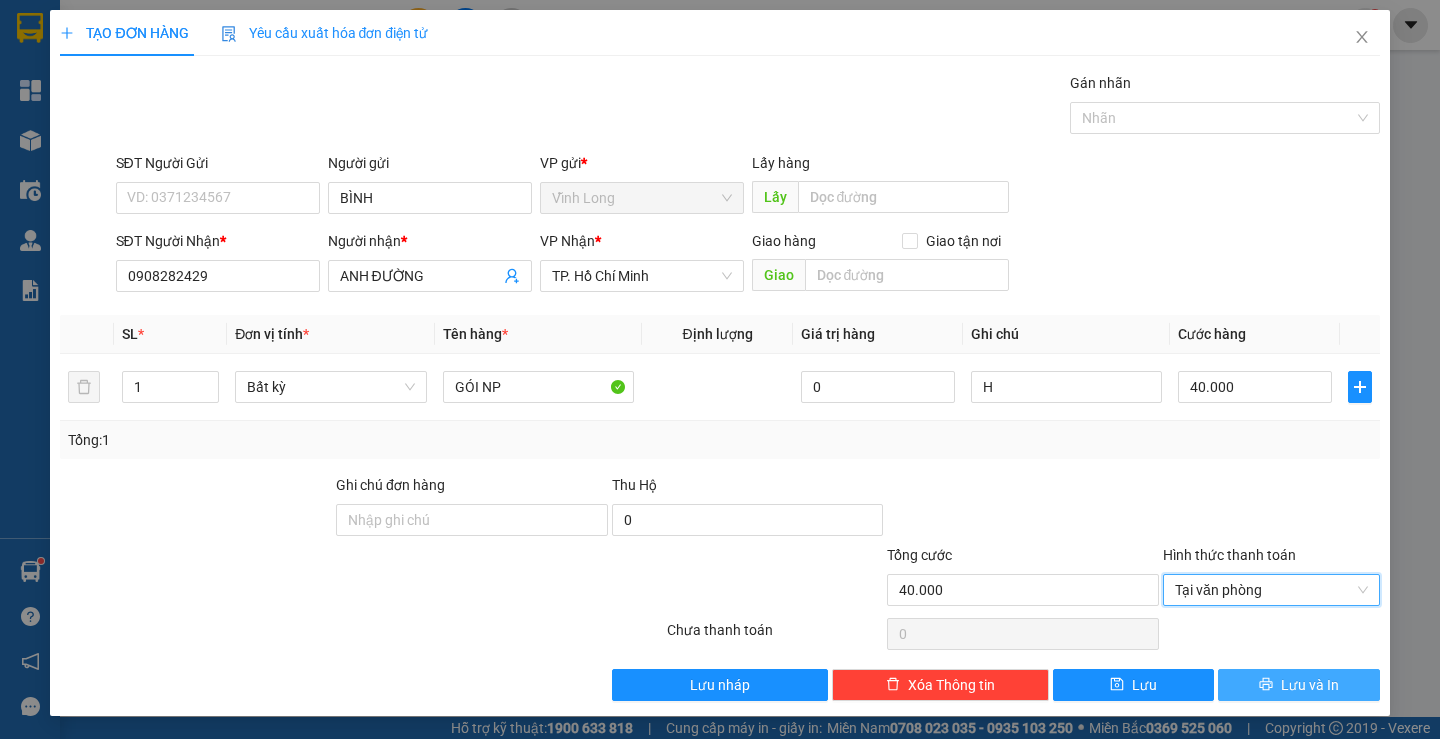 click on "Lưu và In" at bounding box center [1298, 685] 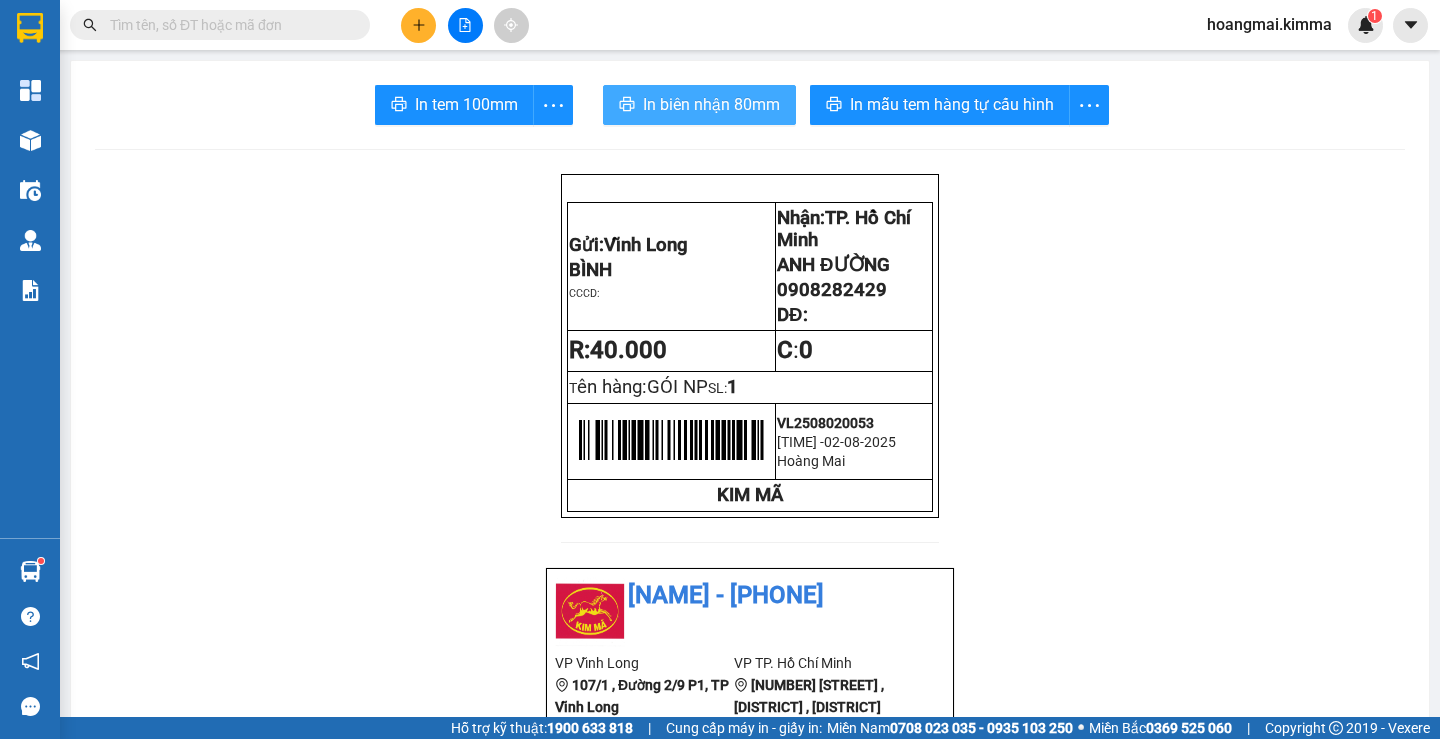 click on "In biên nhận 80mm" at bounding box center (711, 104) 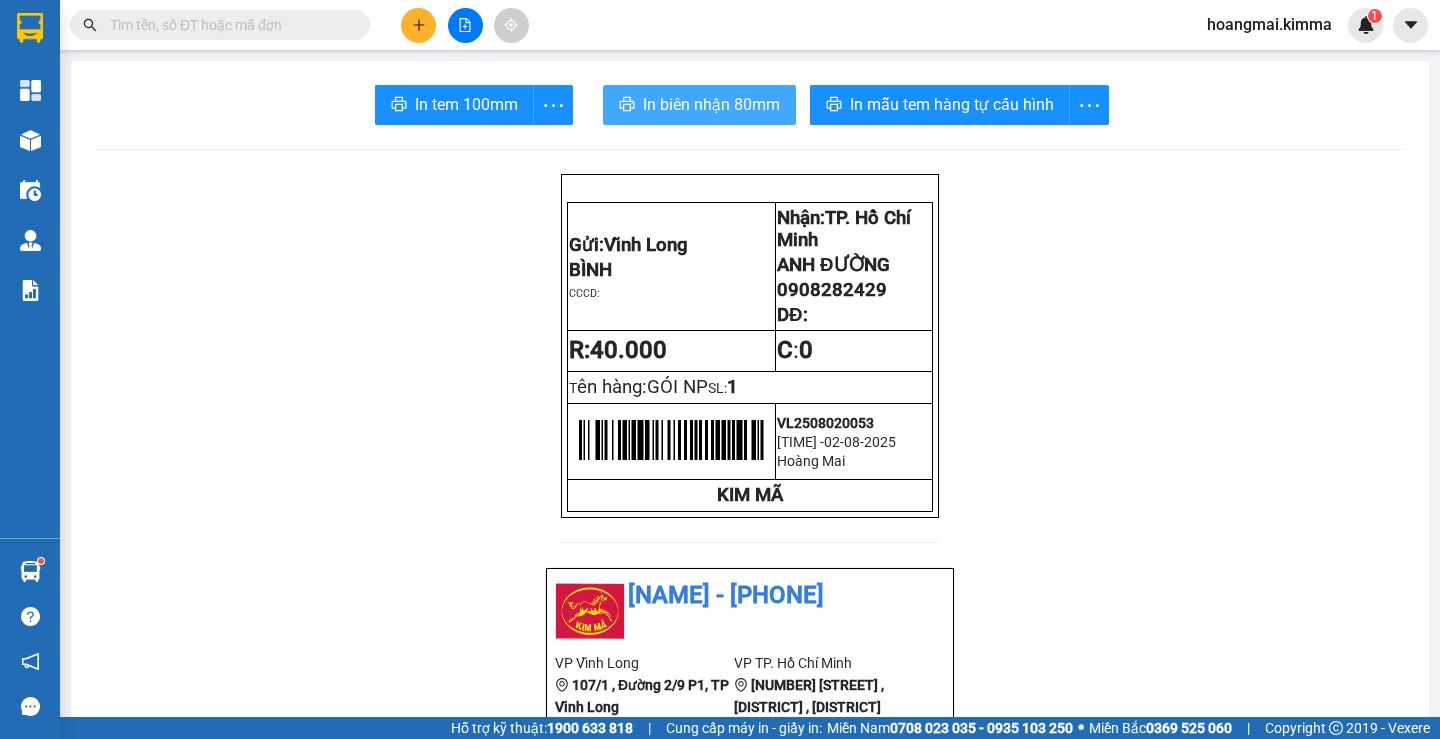 scroll, scrollTop: 0, scrollLeft: 0, axis: both 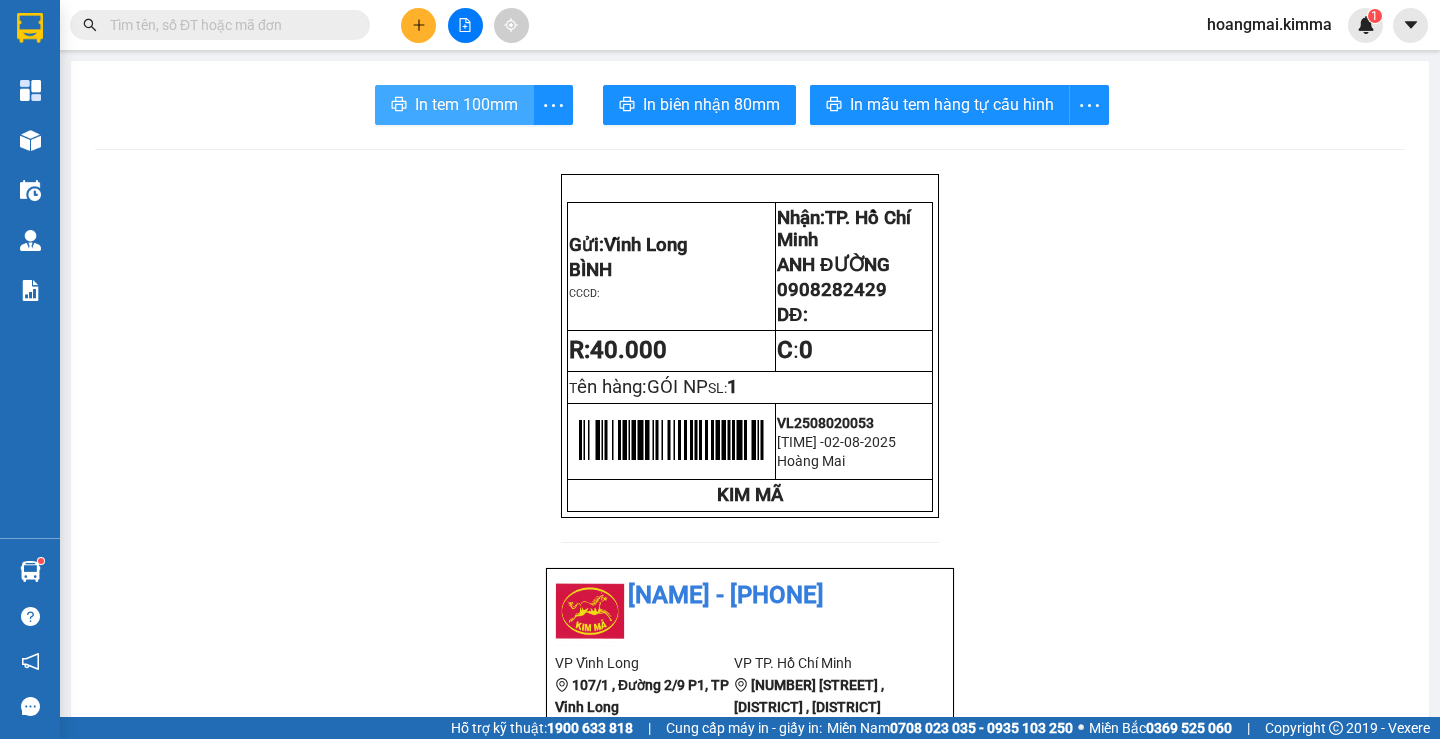 click on "In tem 100mm" at bounding box center (466, 104) 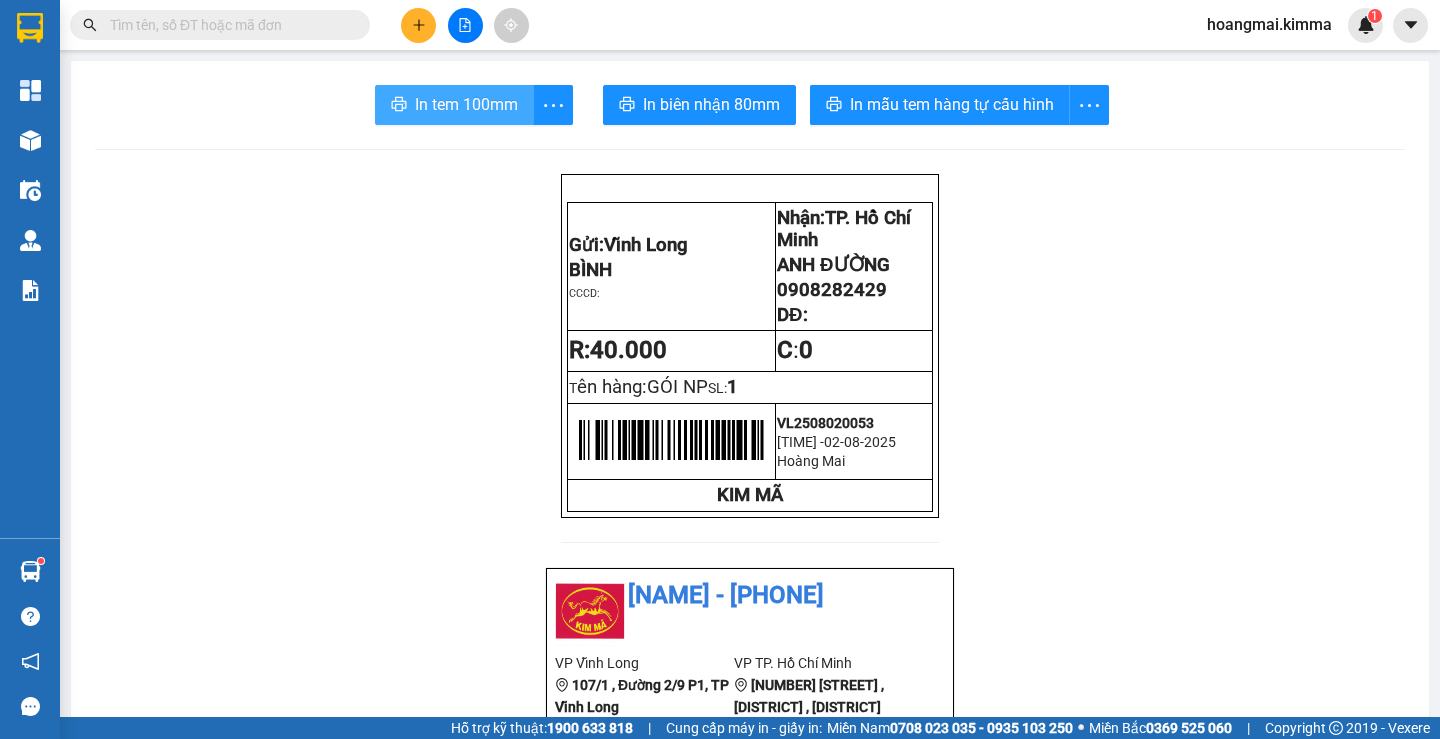 scroll, scrollTop: 0, scrollLeft: 0, axis: both 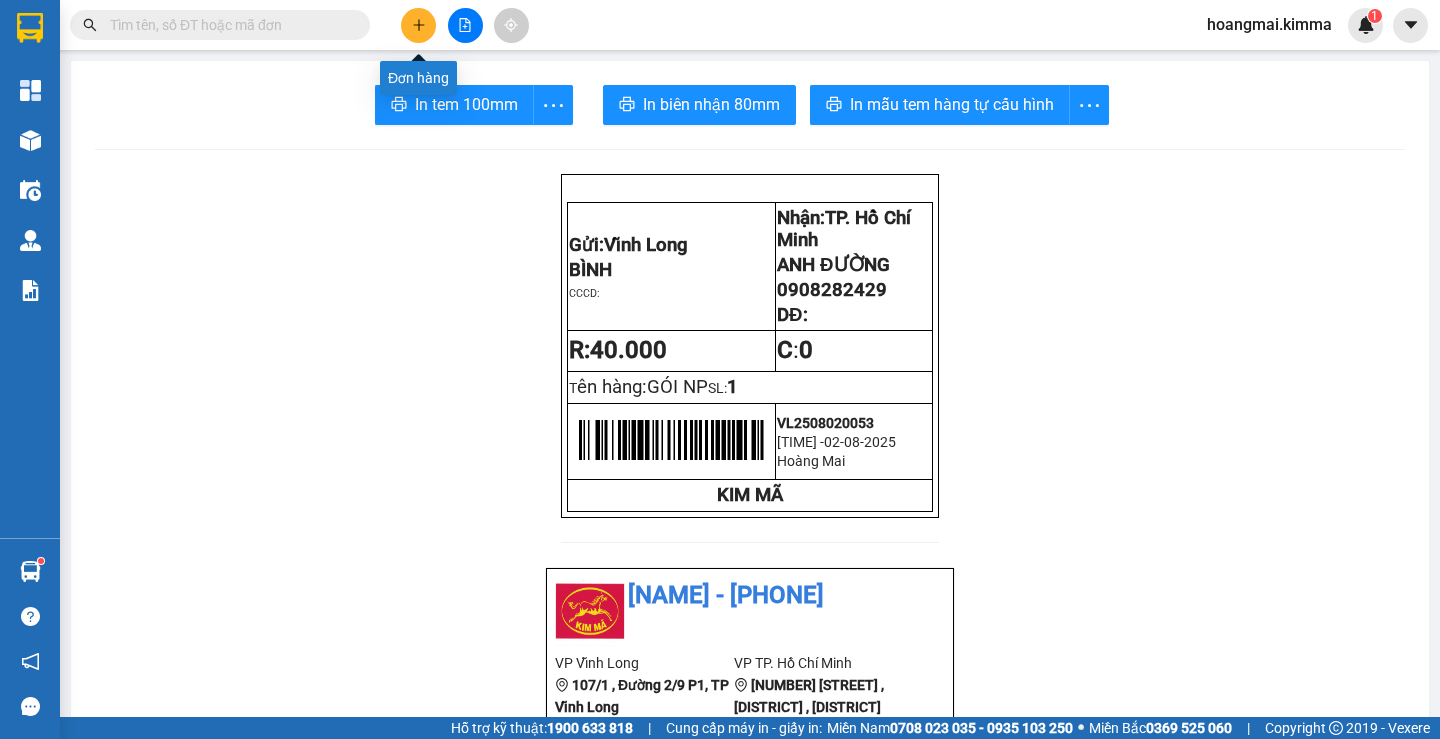 click at bounding box center (418, 25) 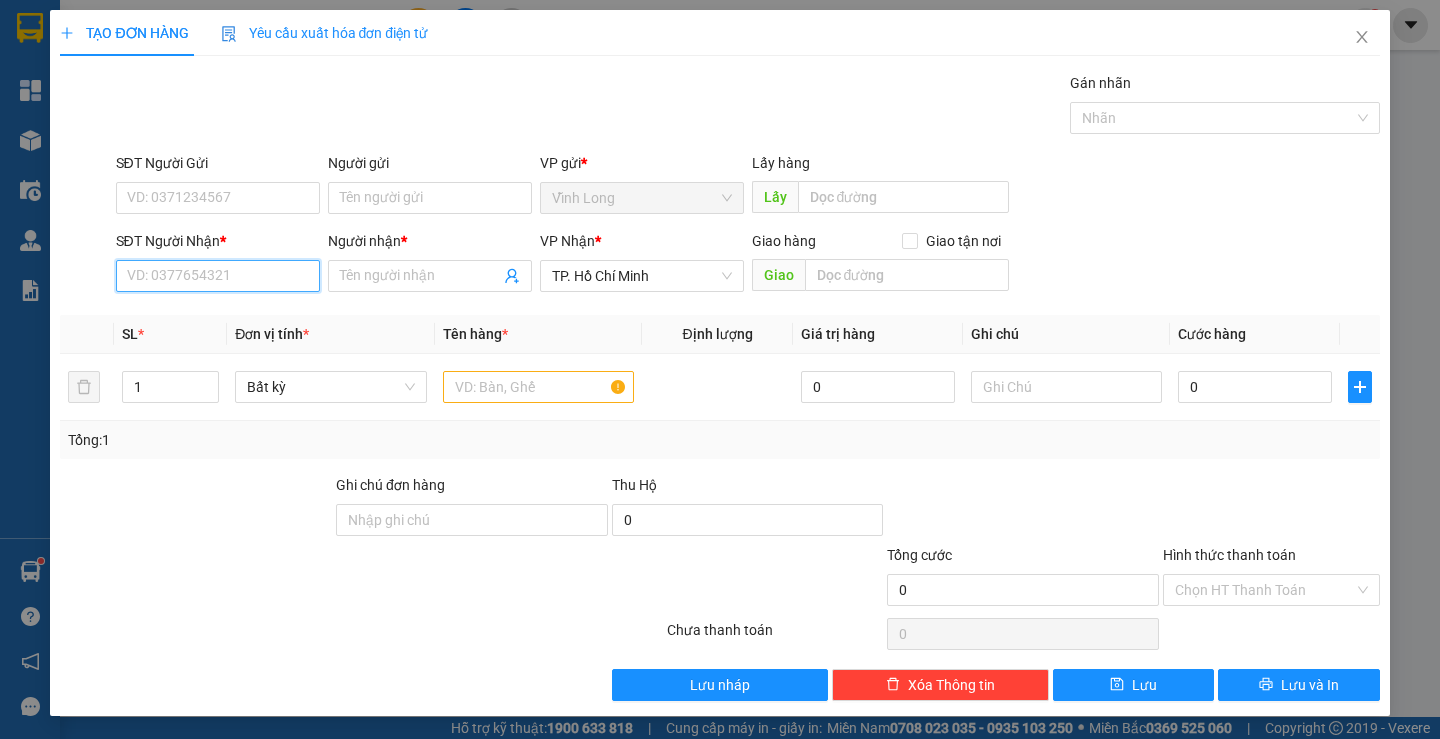 click on "SĐT Người Nhận  *" at bounding box center [218, 276] 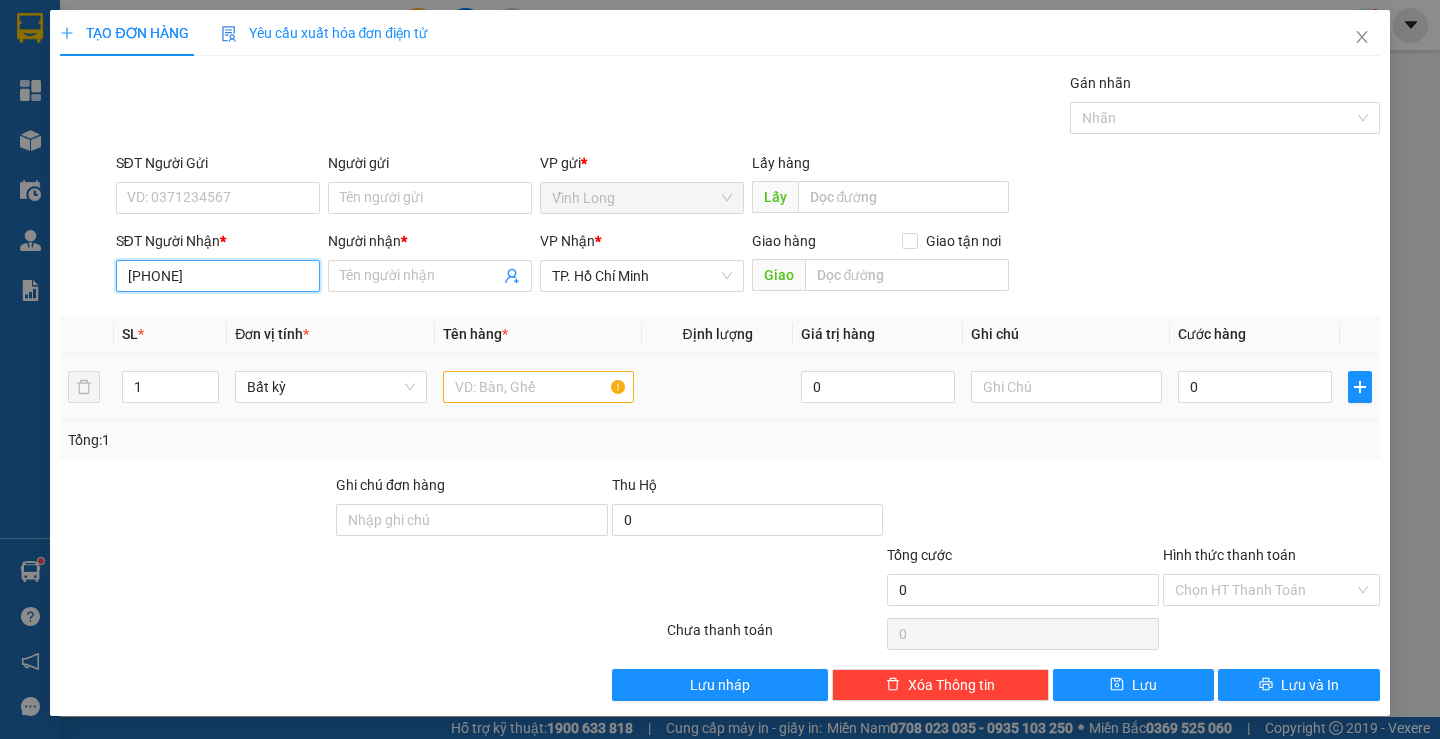 type on "[PHONE]" 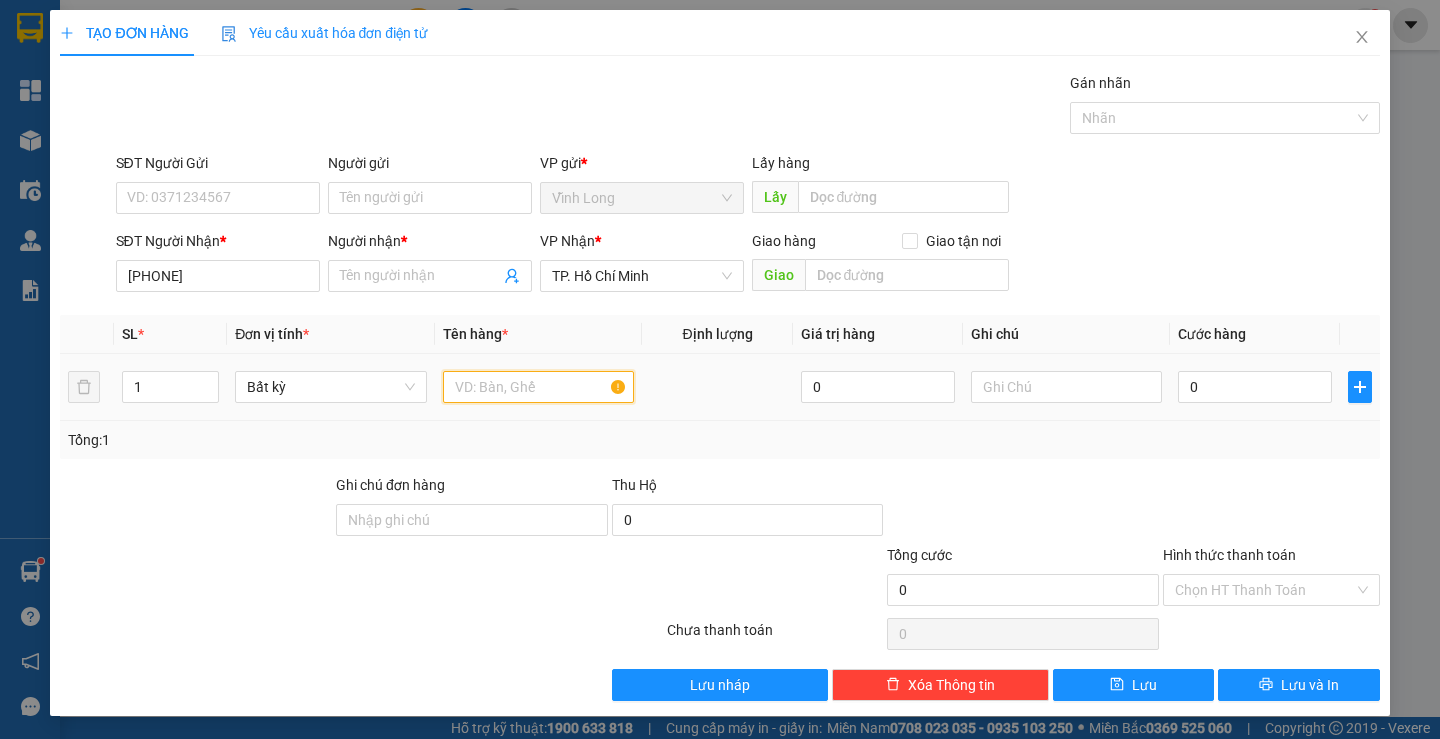 click at bounding box center [538, 387] 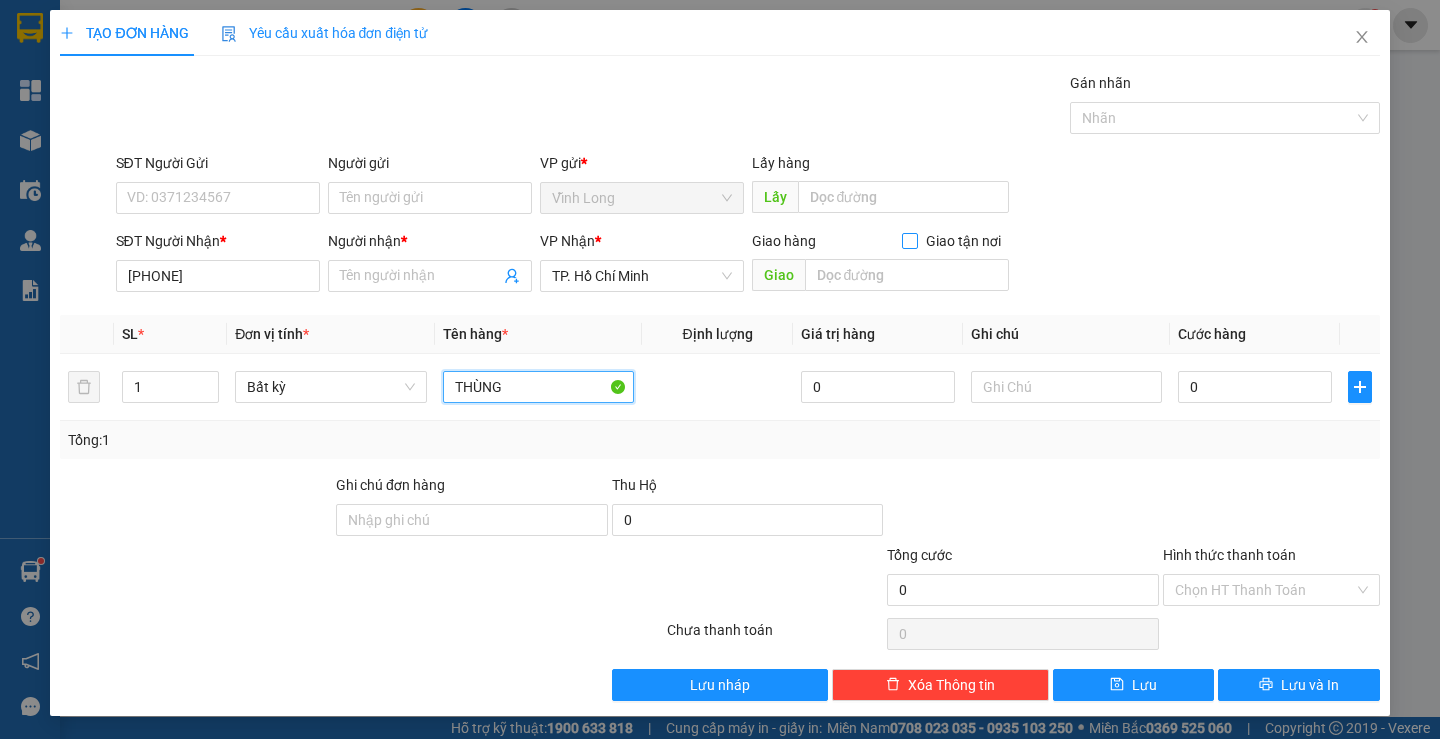 type on "THÙNG" 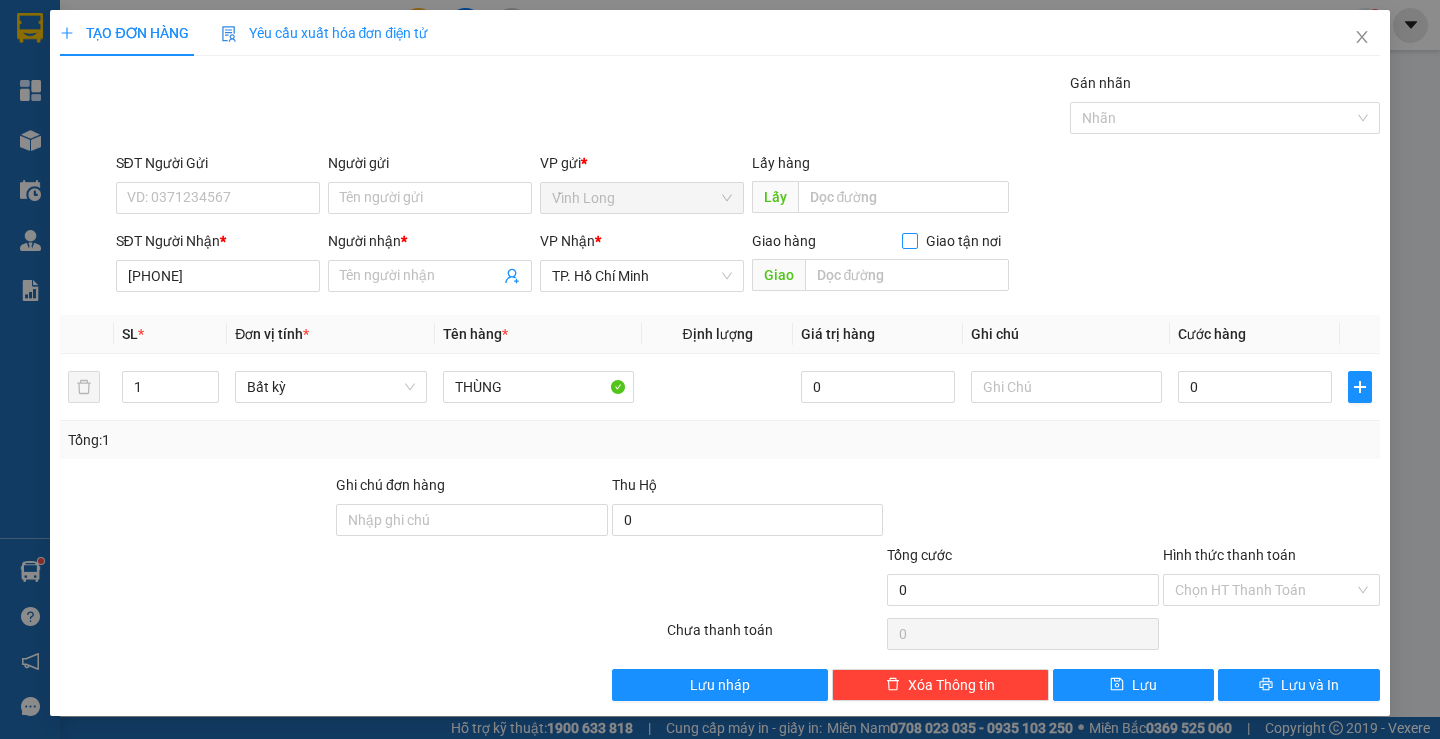 click on "Giao tận nơi" at bounding box center (909, 240) 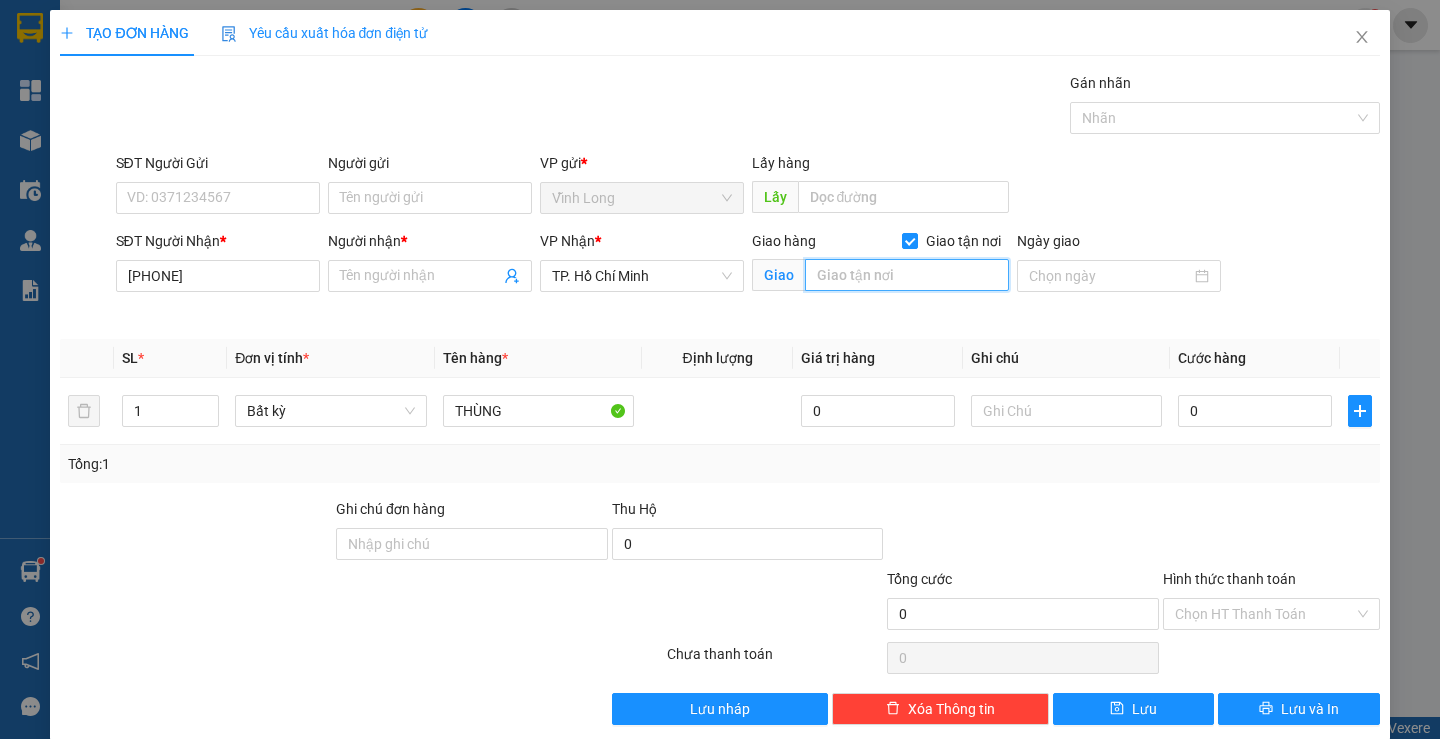 click at bounding box center [907, 275] 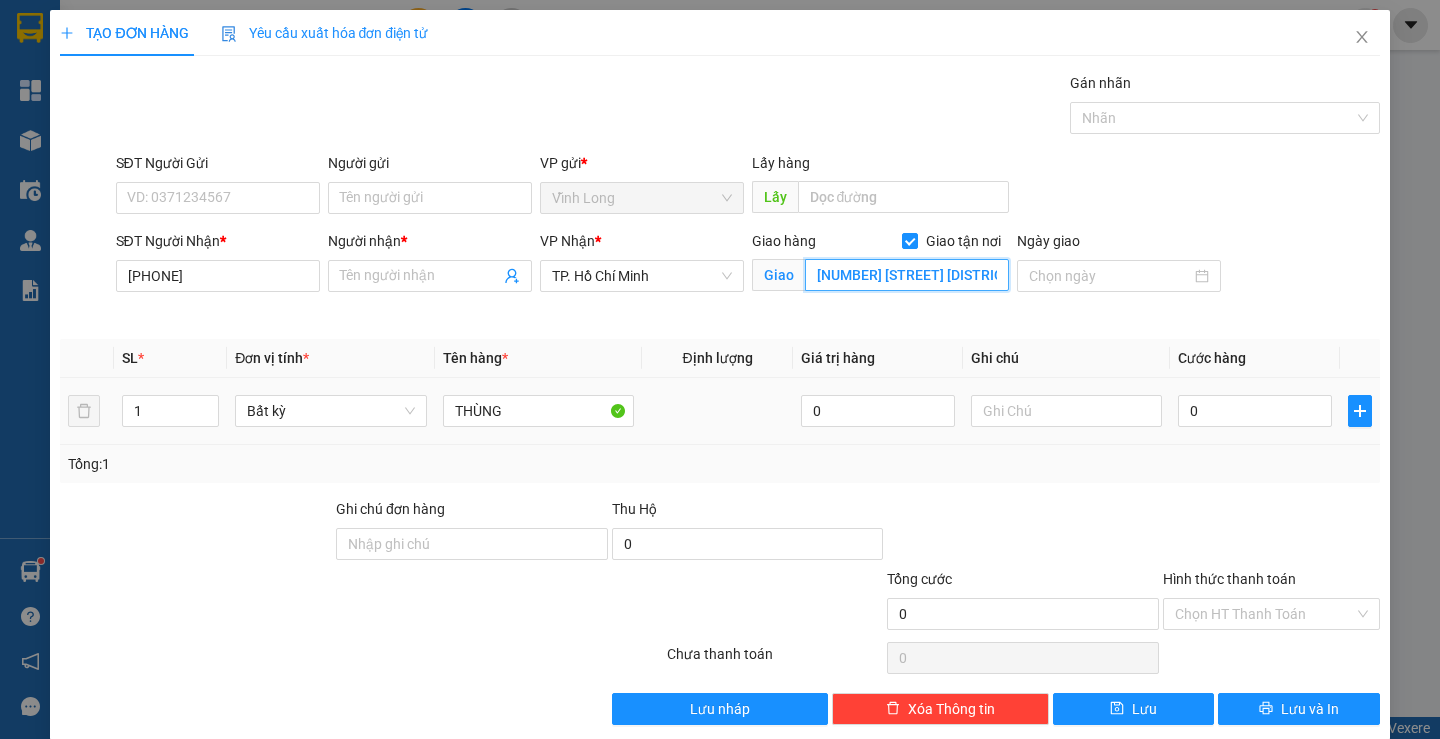 scroll, scrollTop: 0, scrollLeft: 8, axis: horizontal 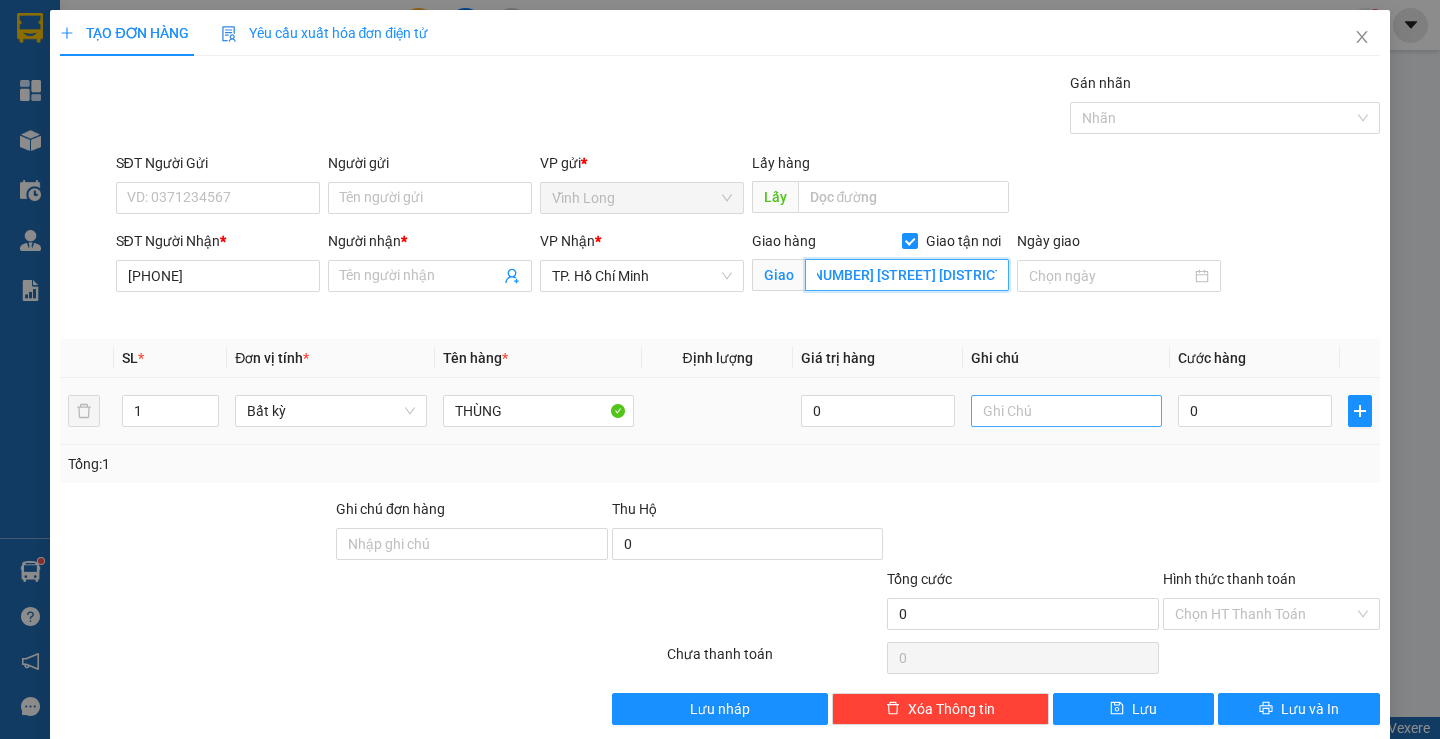 type on "[NUMBER] [STREET] [DISTRICT] [CITY]" 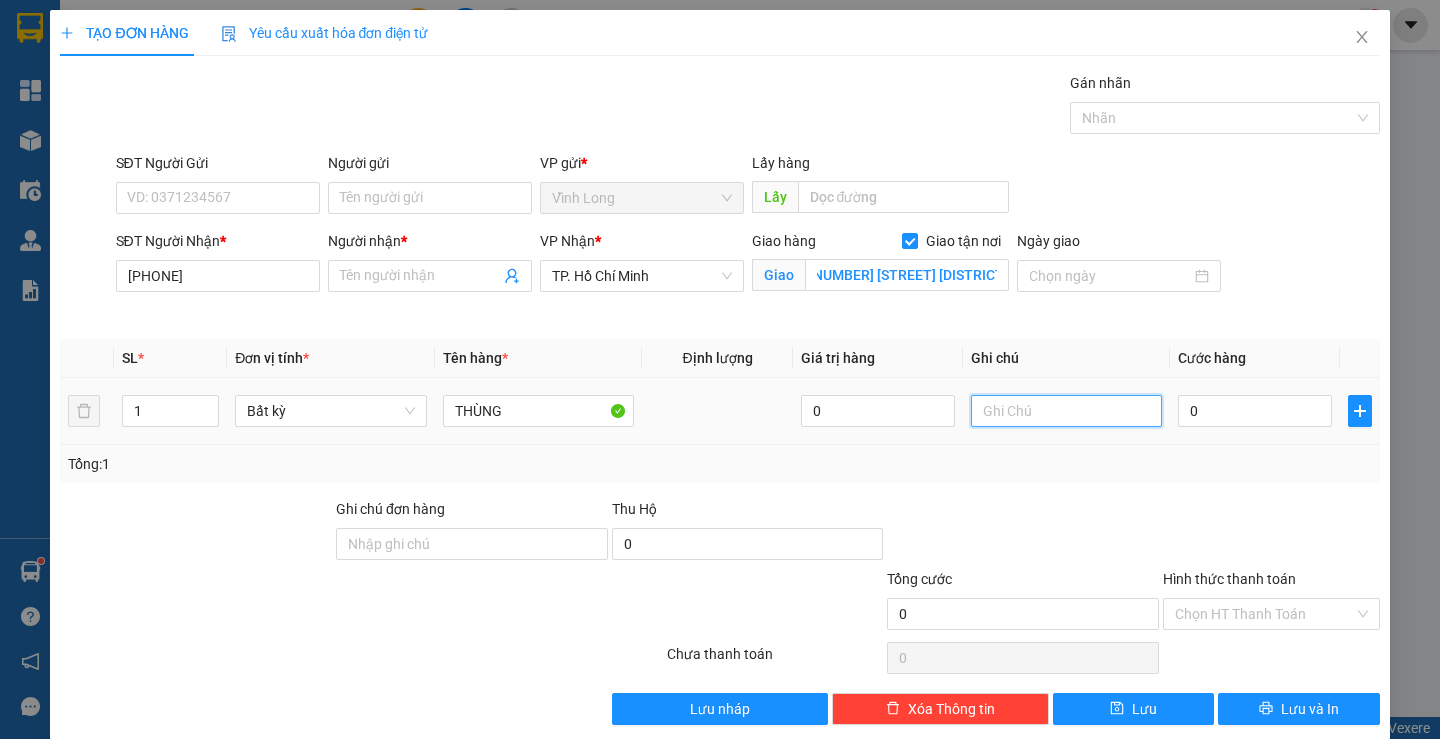 scroll, scrollTop: 0, scrollLeft: 0, axis: both 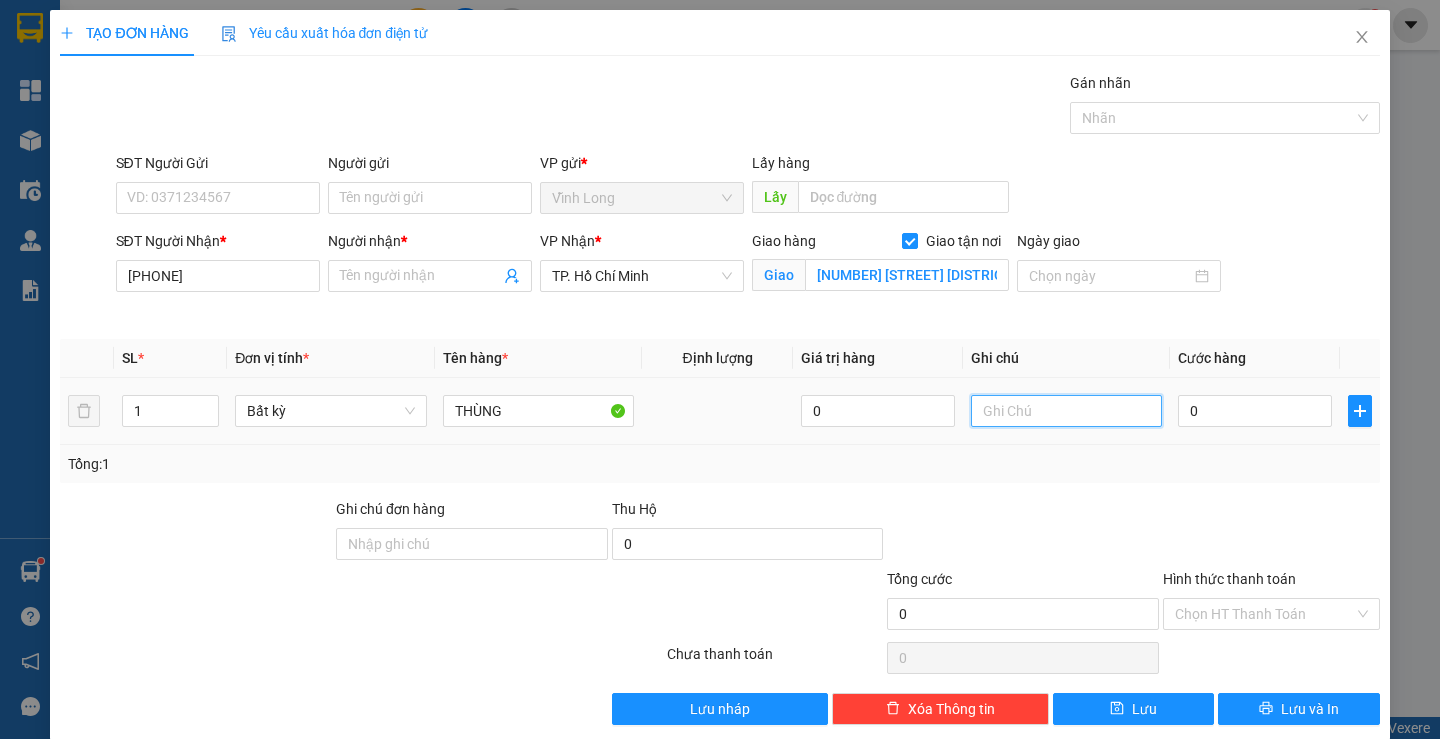 click at bounding box center (1066, 411) 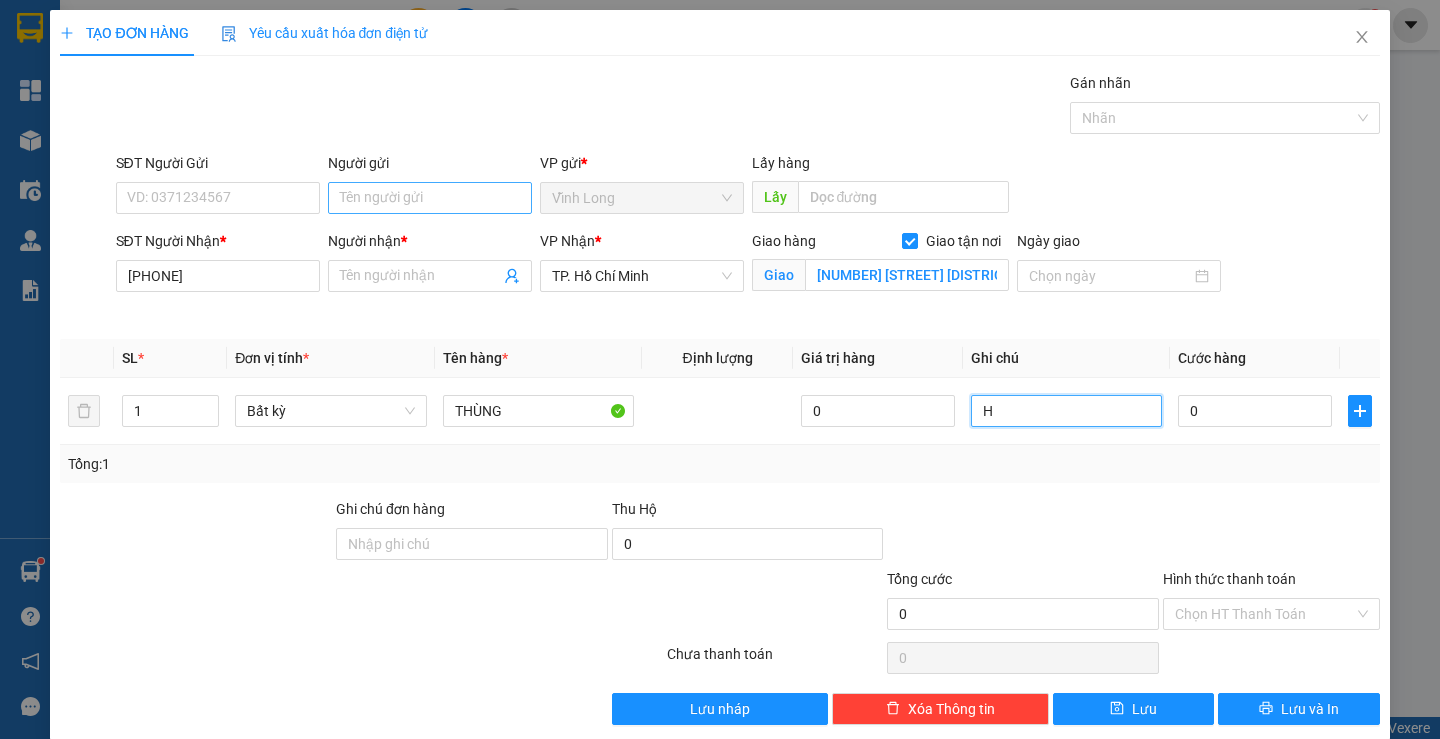 type on "H" 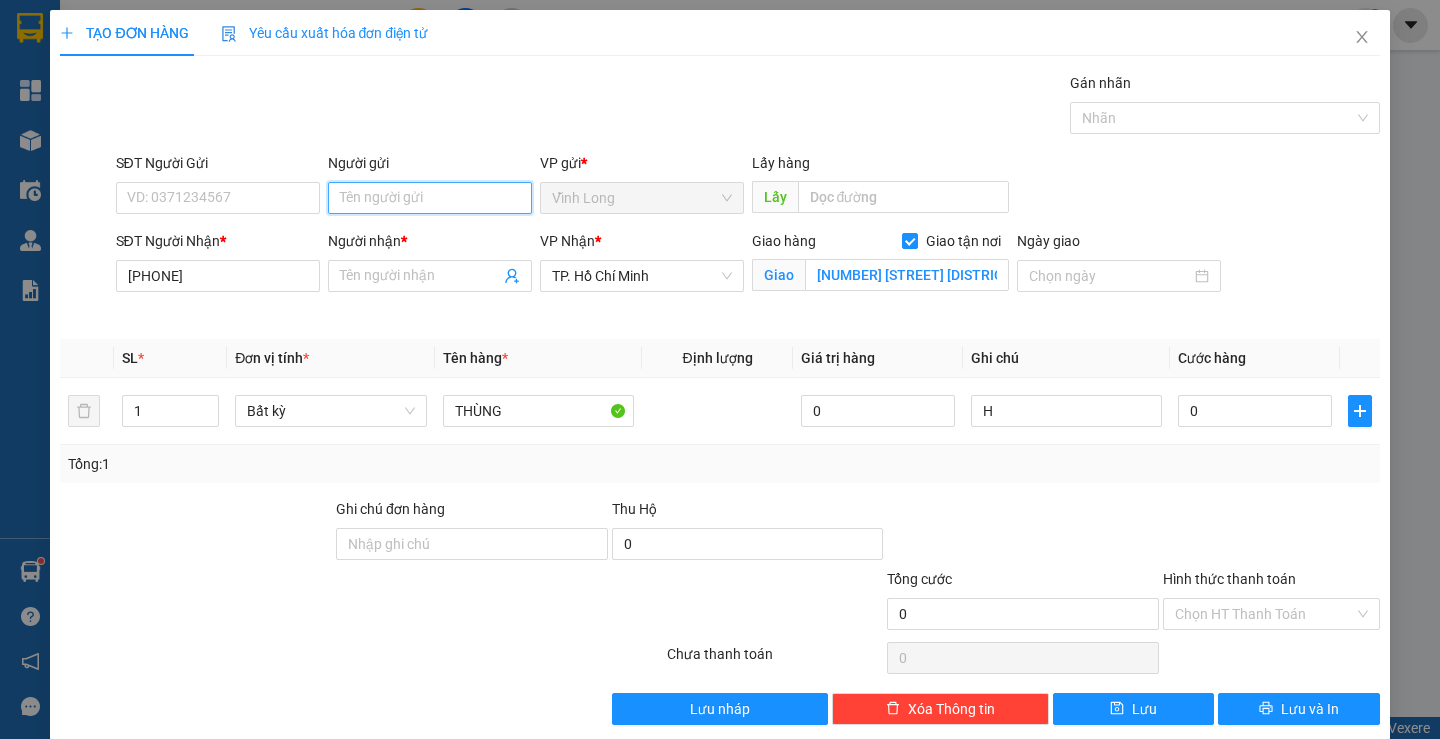 click on "Người gửi" at bounding box center [430, 198] 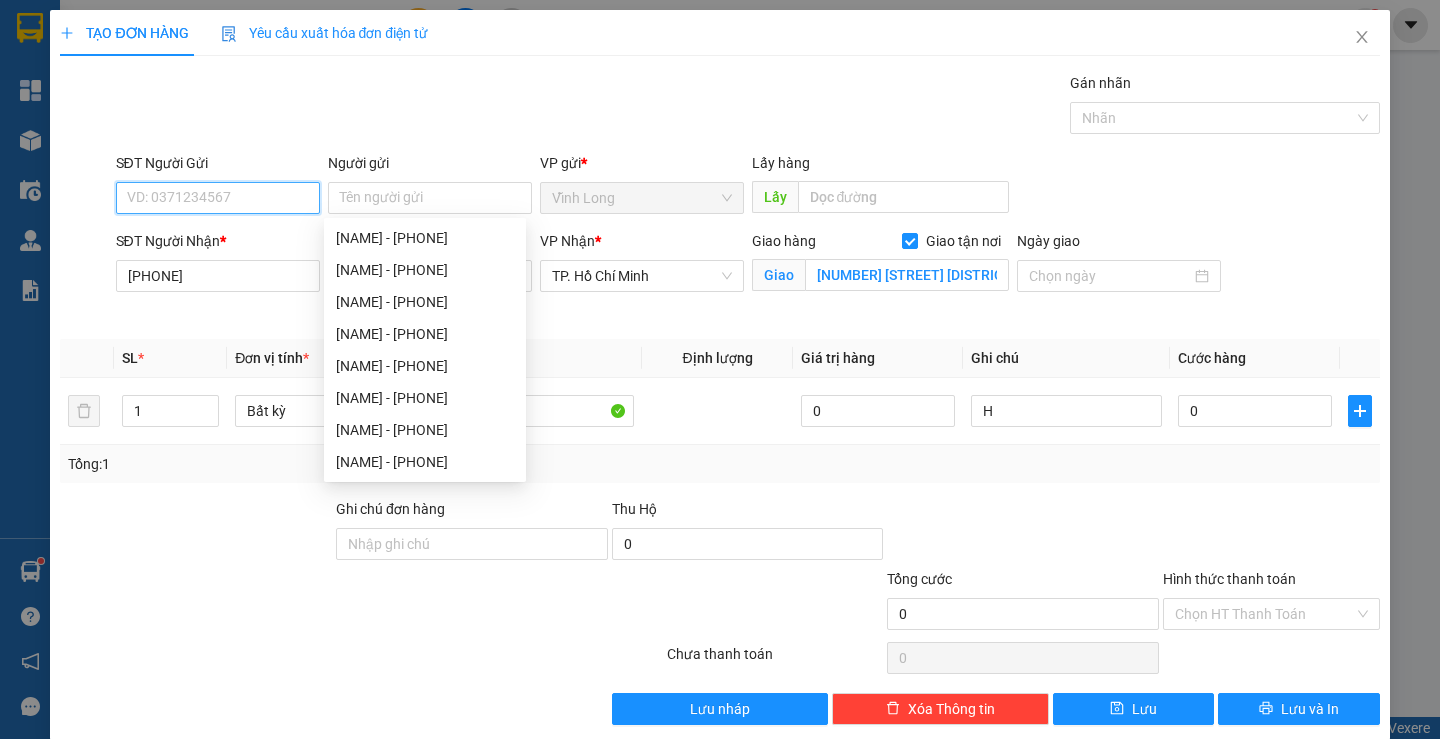 click on "SĐT Người Gửi" at bounding box center (218, 198) 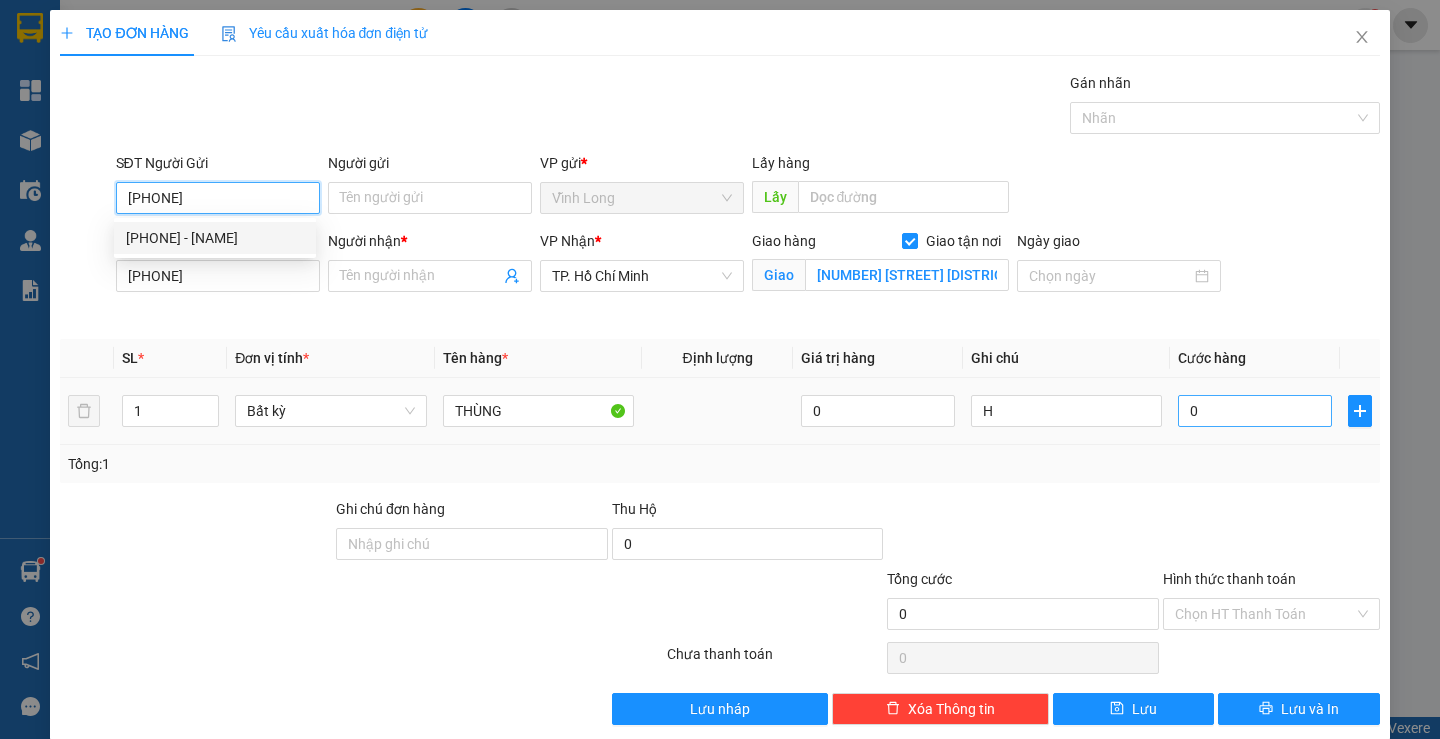 type on "[PHONE]" 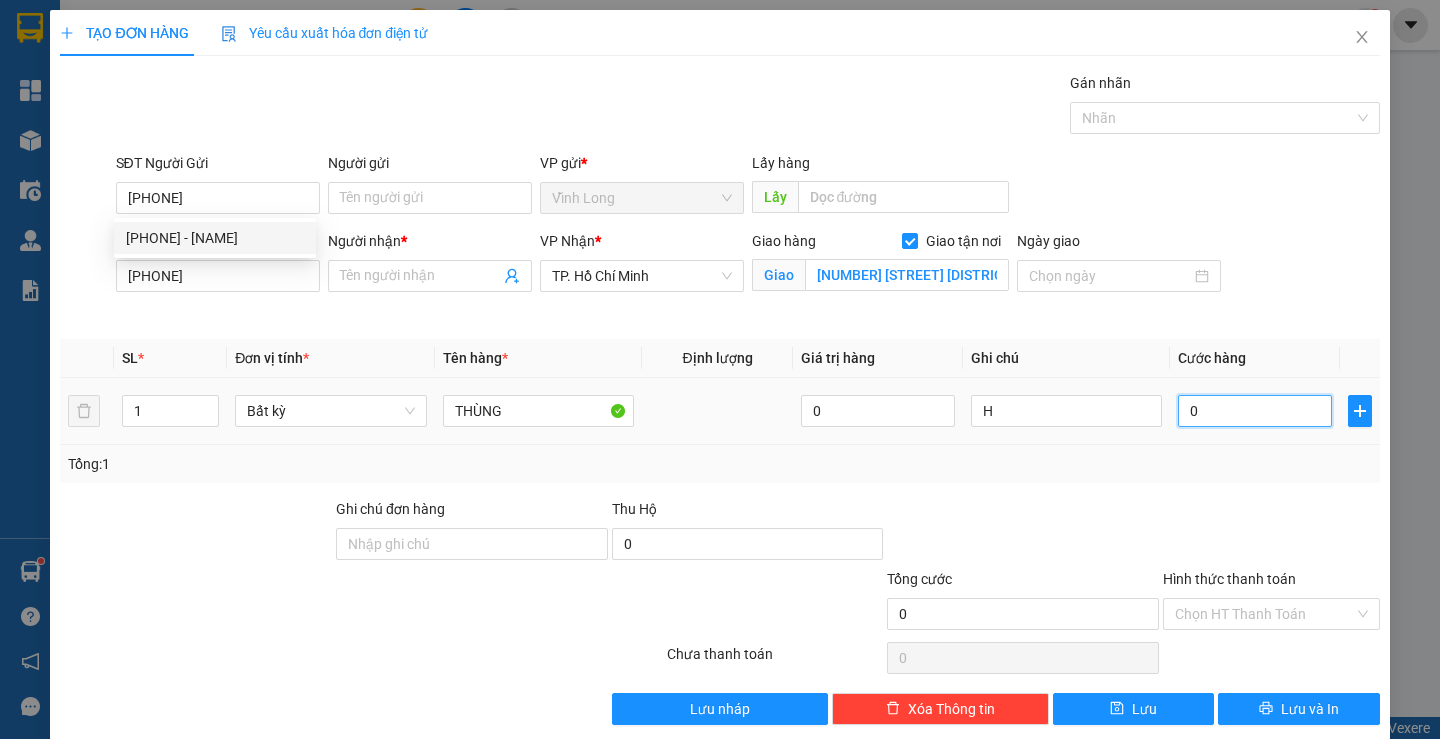 click on "0" at bounding box center (1255, 411) 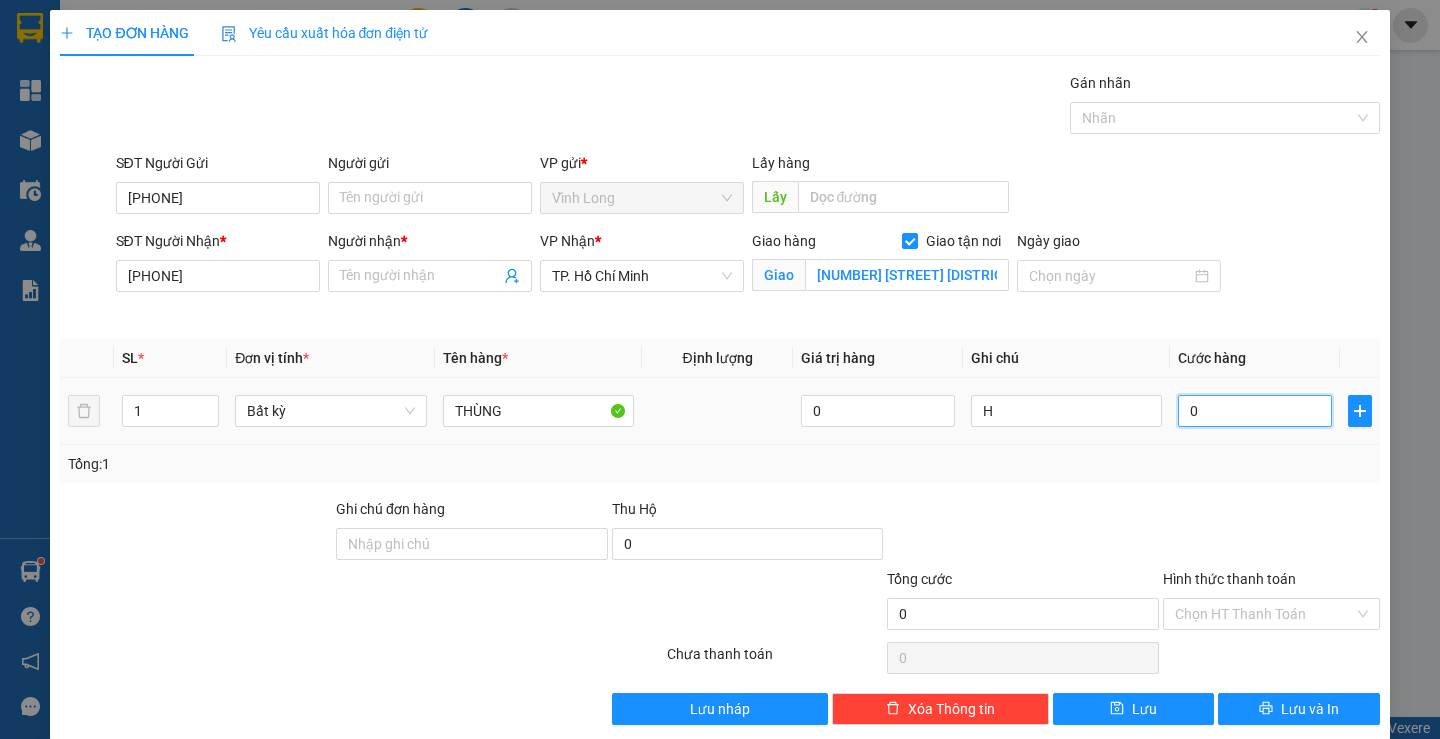 type on "1" 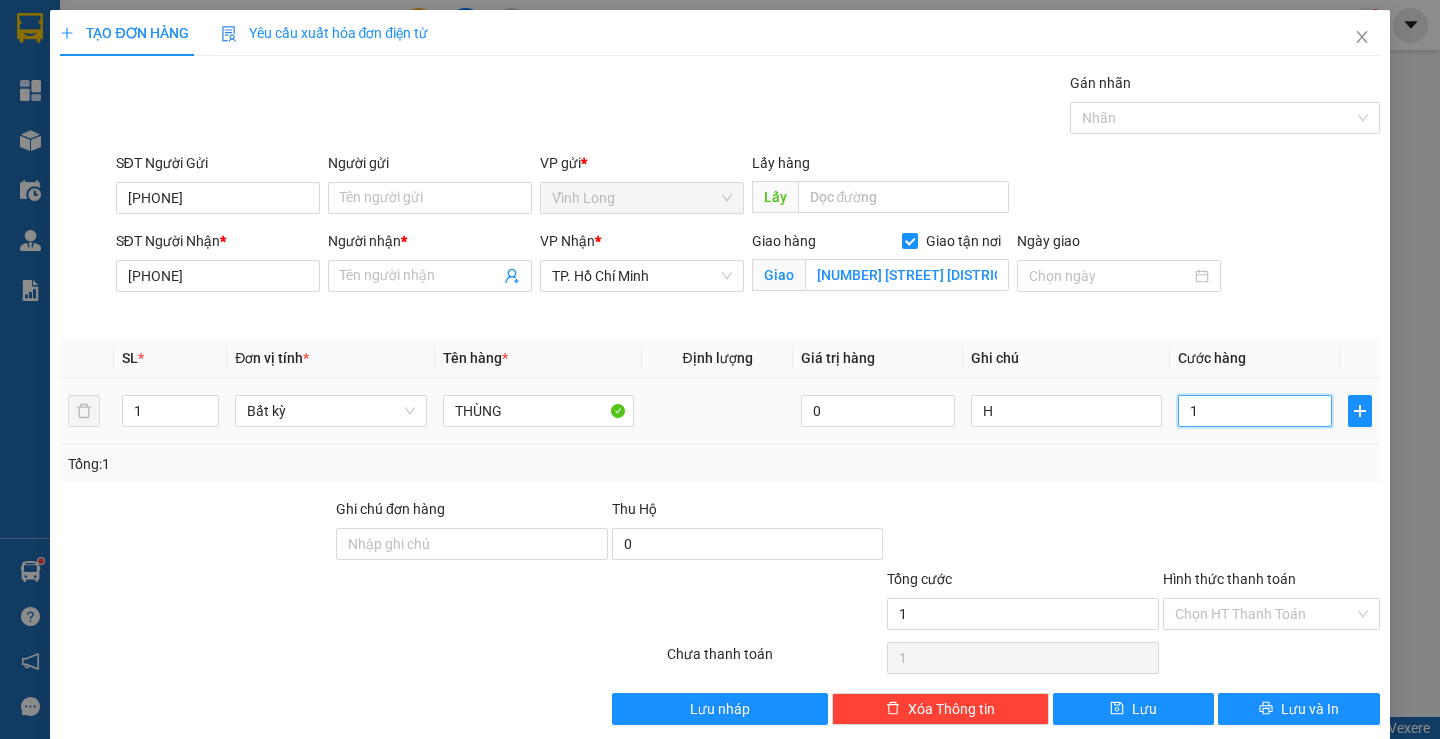 type on "11" 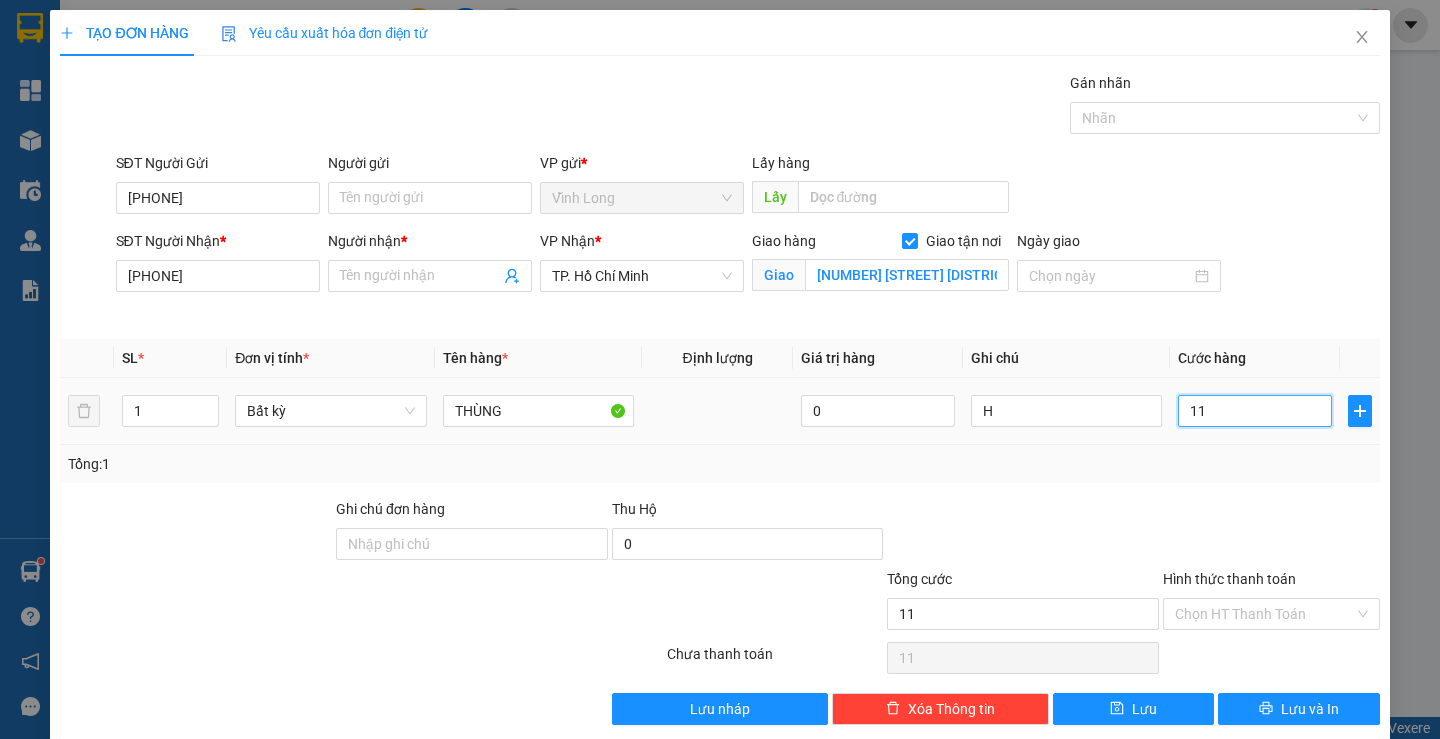 type on "110" 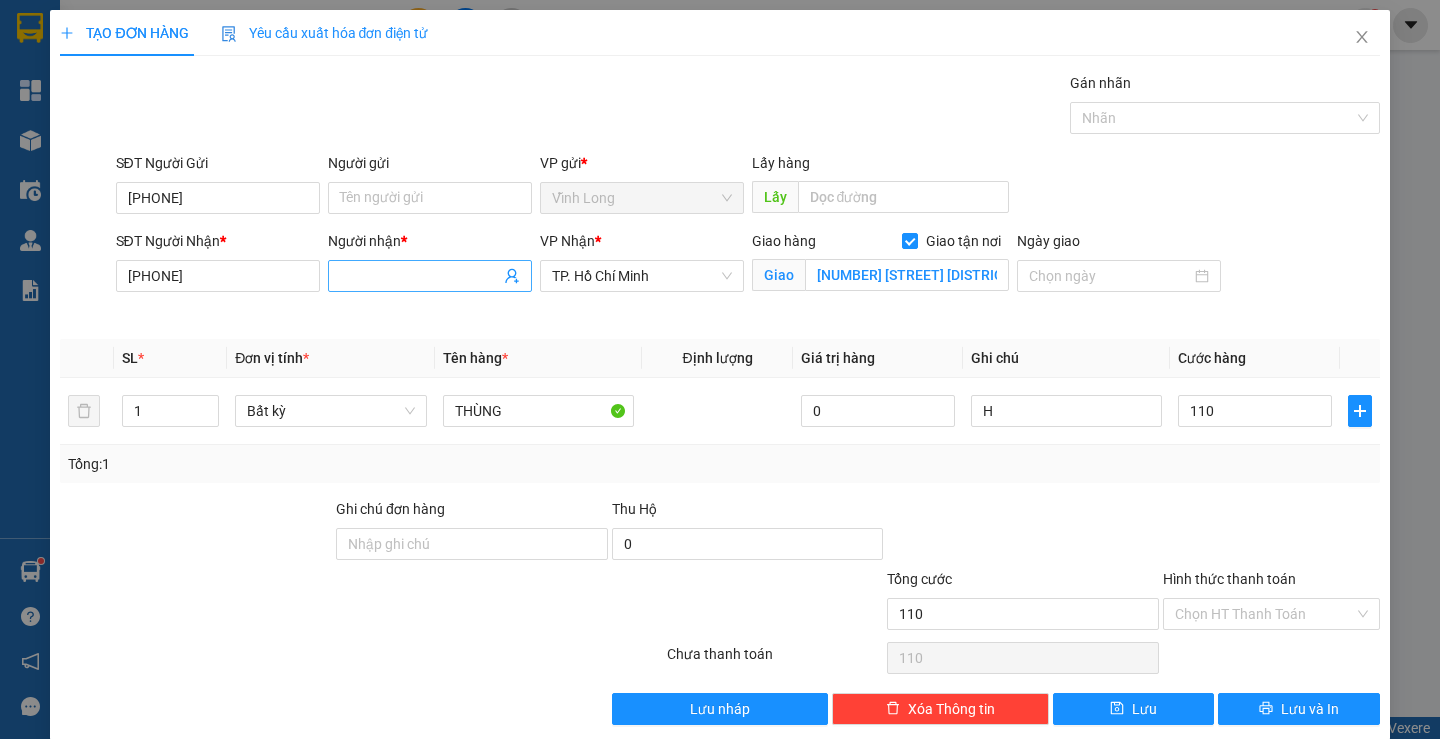 type on "110.000" 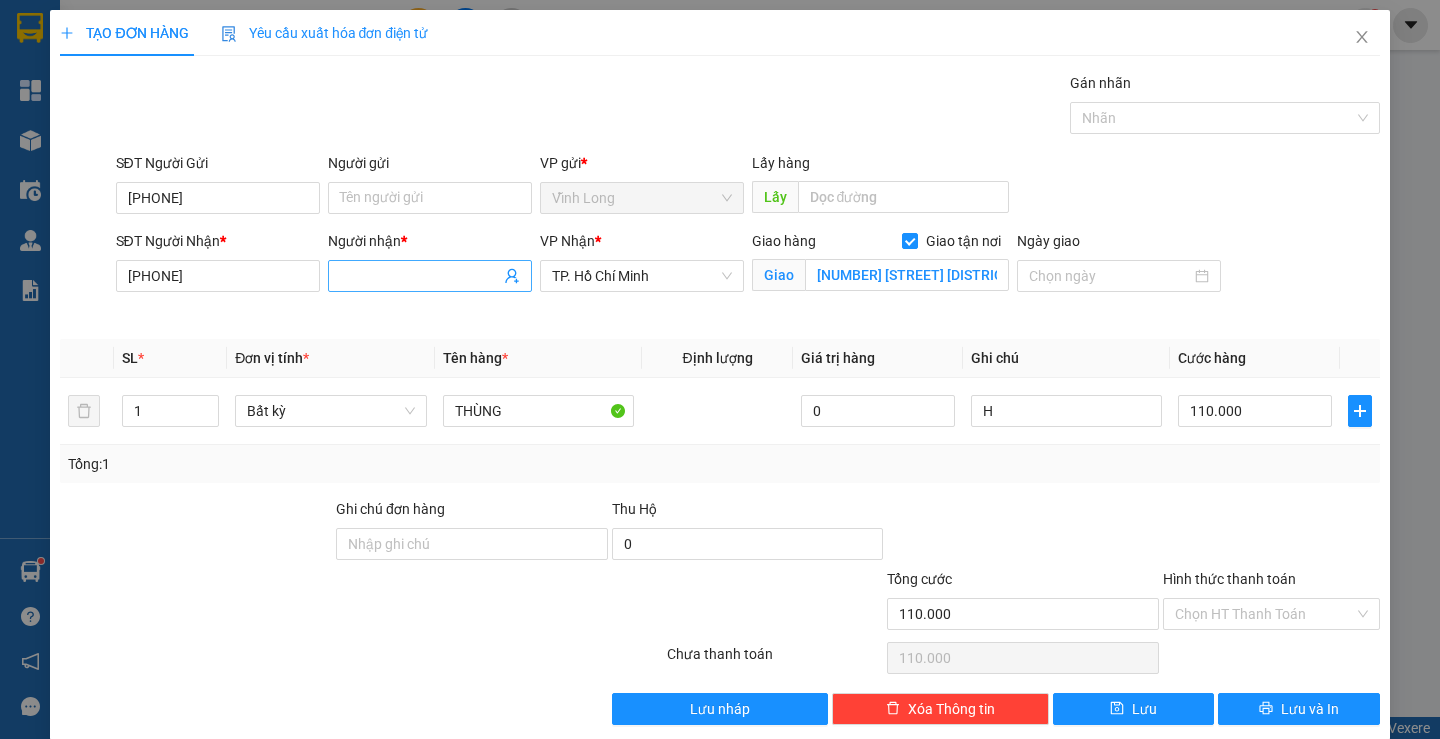 click on "Người nhận  *" at bounding box center [420, 276] 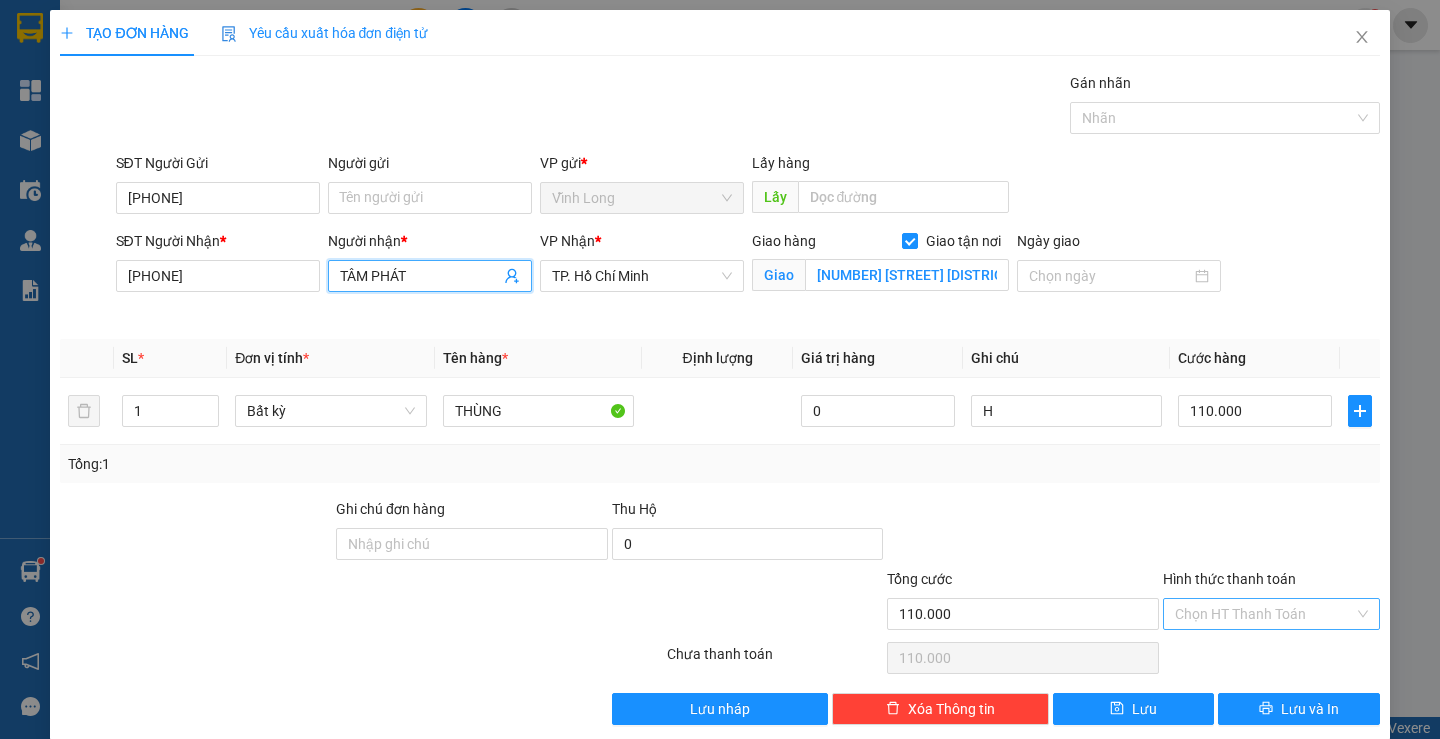 type on "TÂM PHÁT" 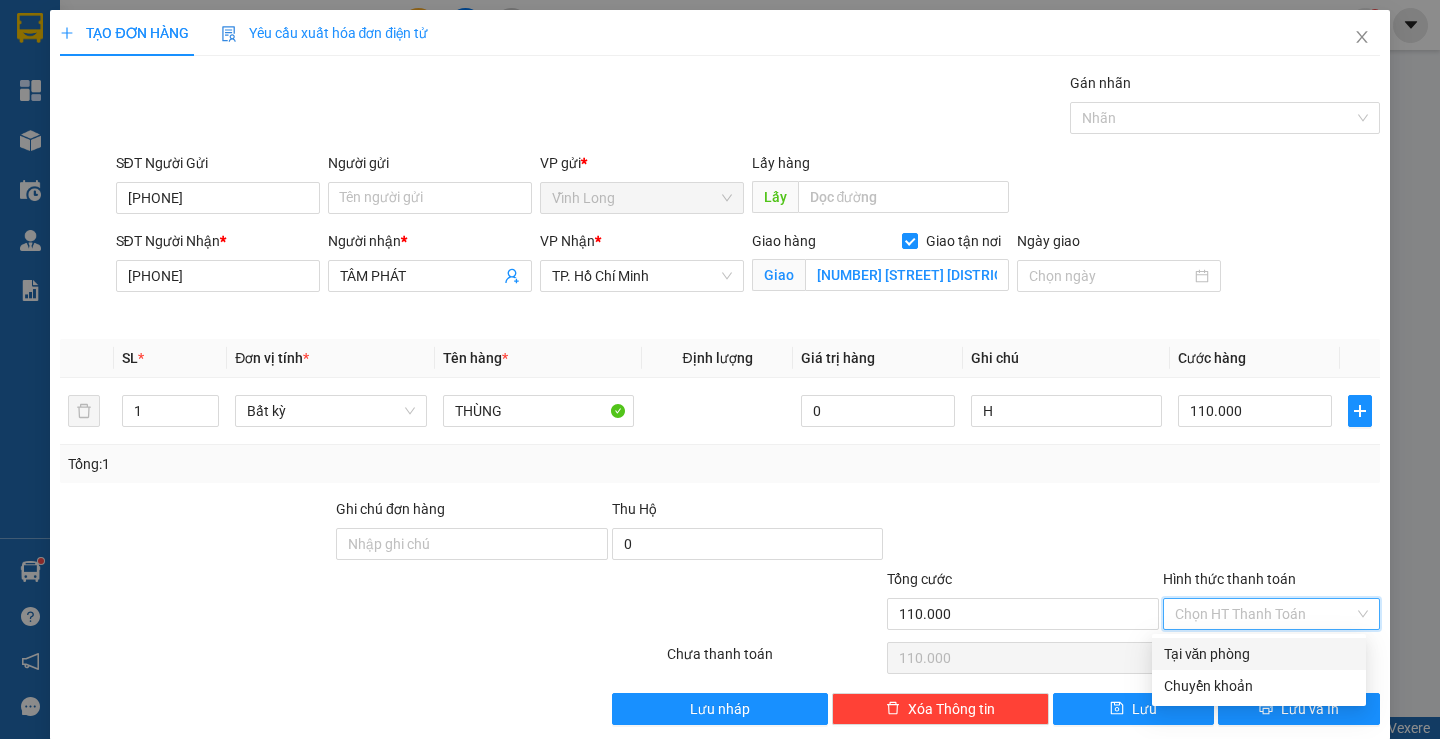 click on "Tại văn phòng" at bounding box center (1259, 654) 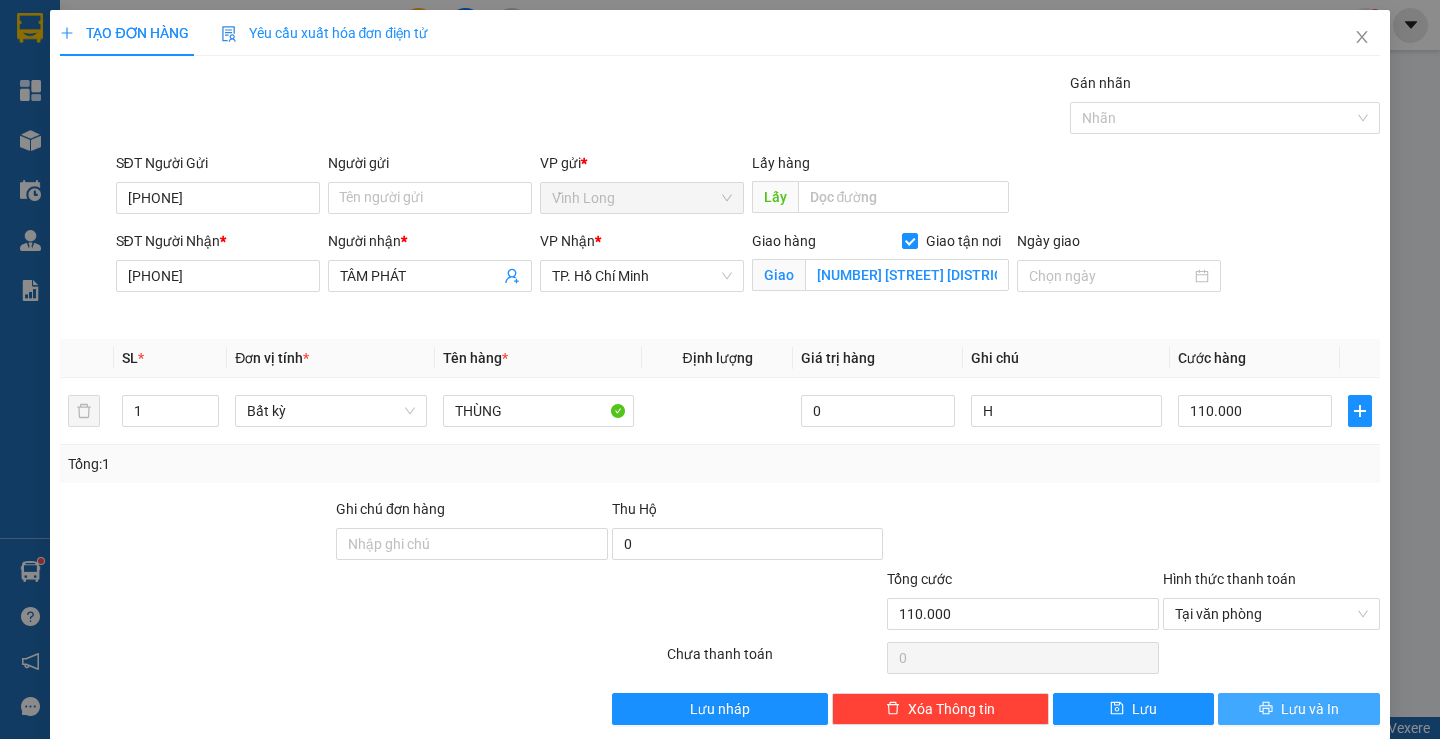 click on "Lưu và In" at bounding box center (1310, 709) 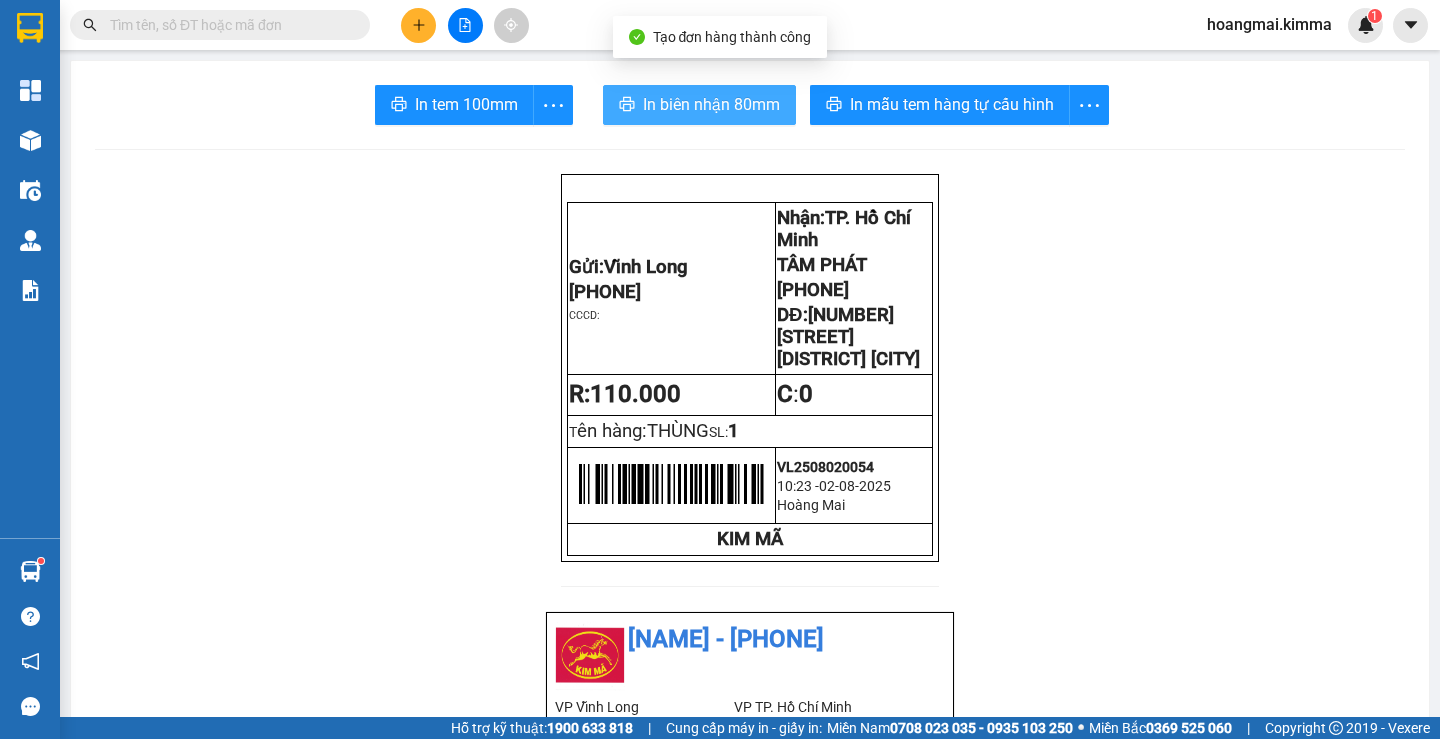click on "In biên nhận 80mm" at bounding box center (711, 104) 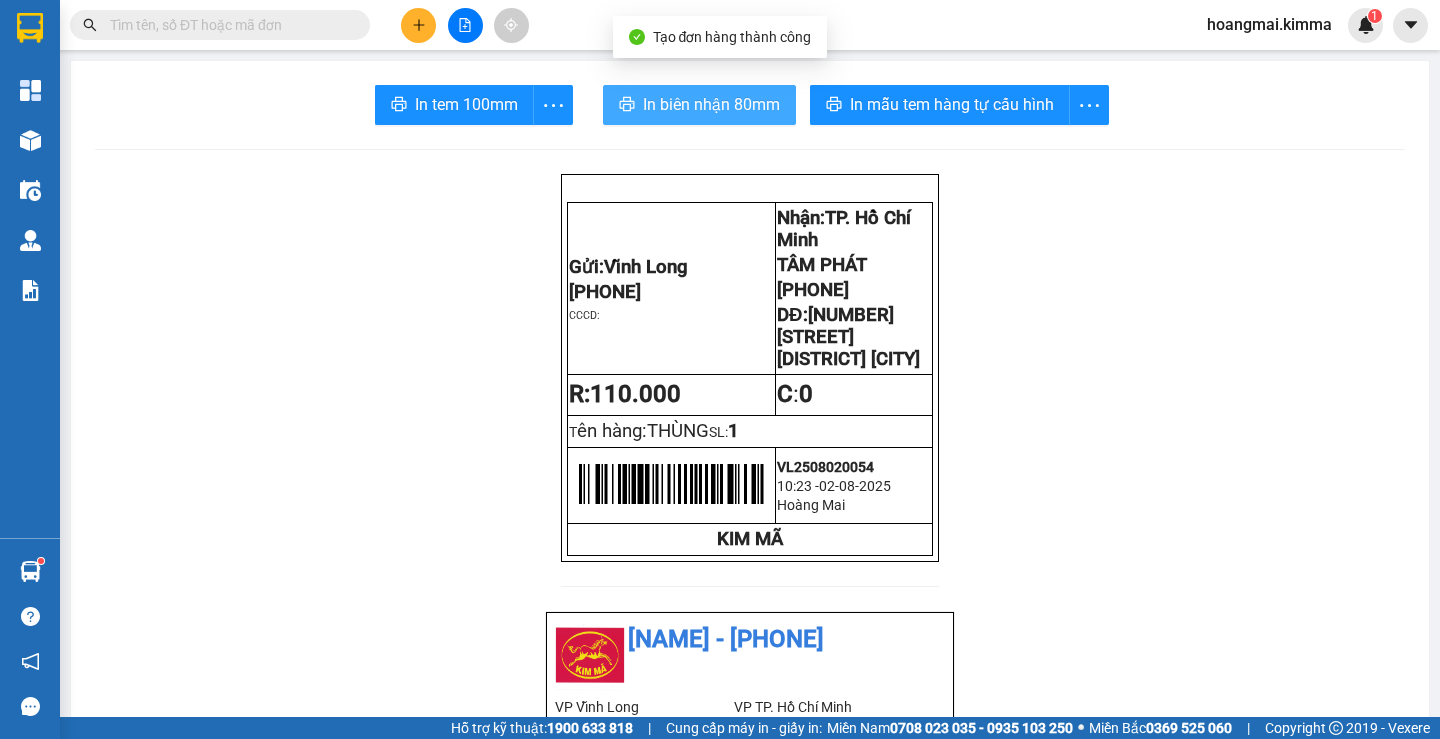 scroll, scrollTop: 0, scrollLeft: 0, axis: both 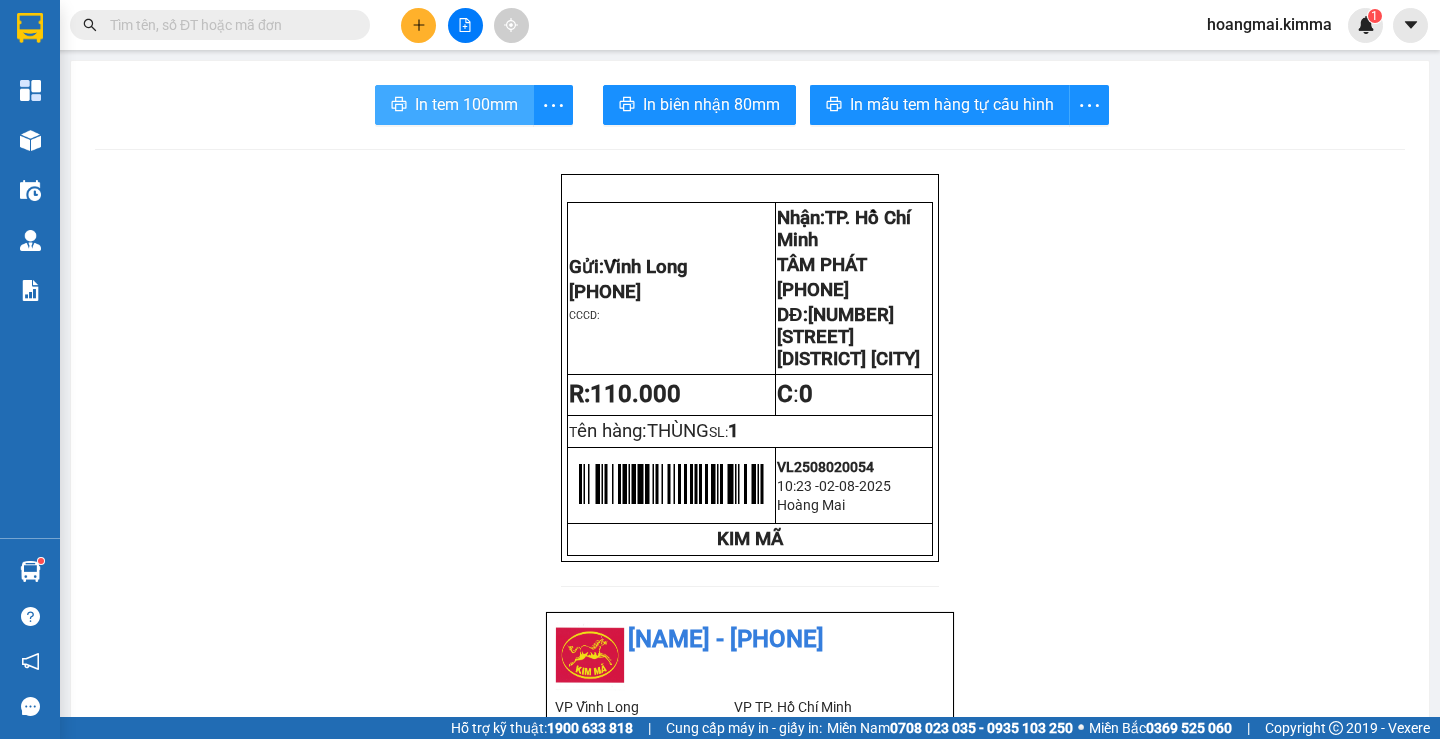 drag, startPoint x: 429, startPoint y: 102, endPoint x: 421, endPoint y: 91, distance: 13.601471 